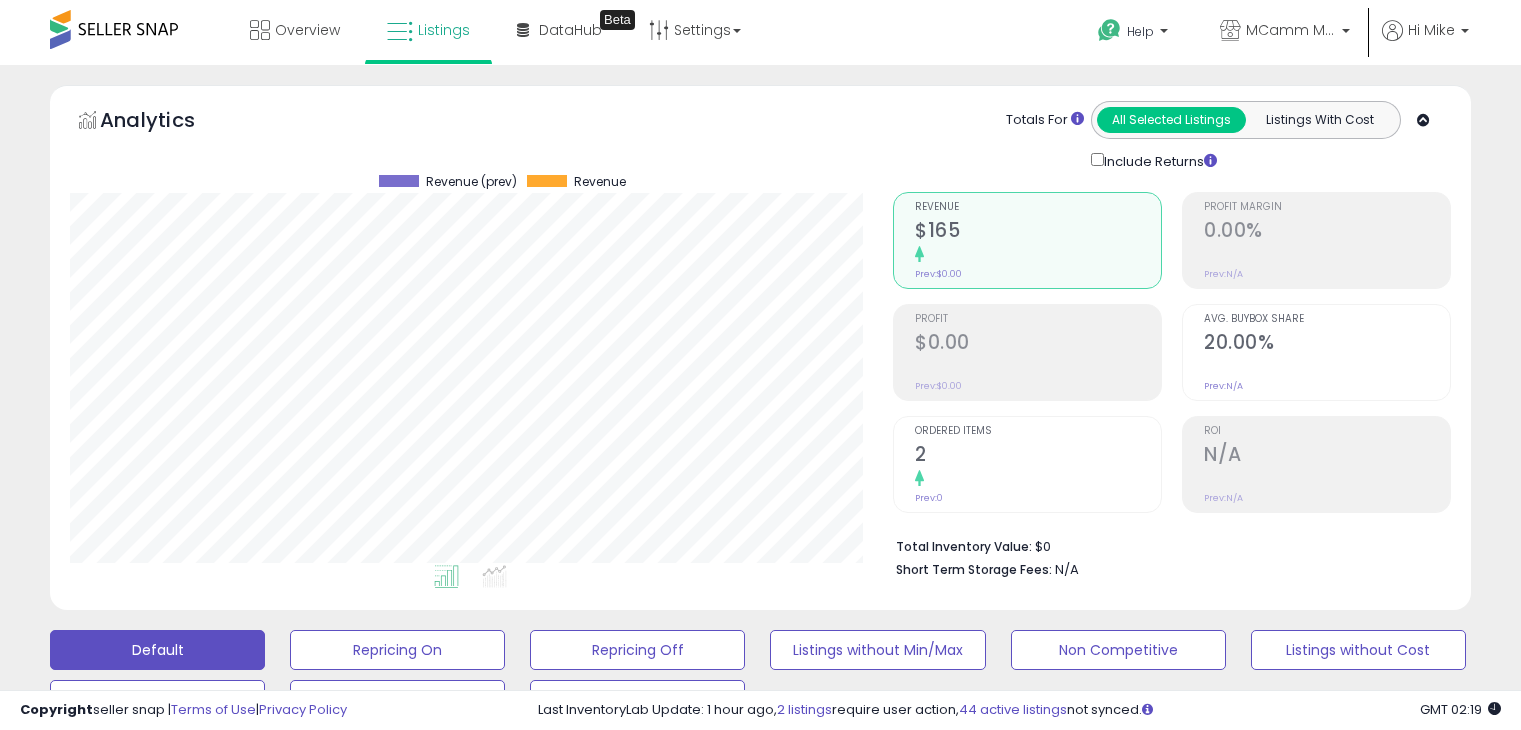 select on "**" 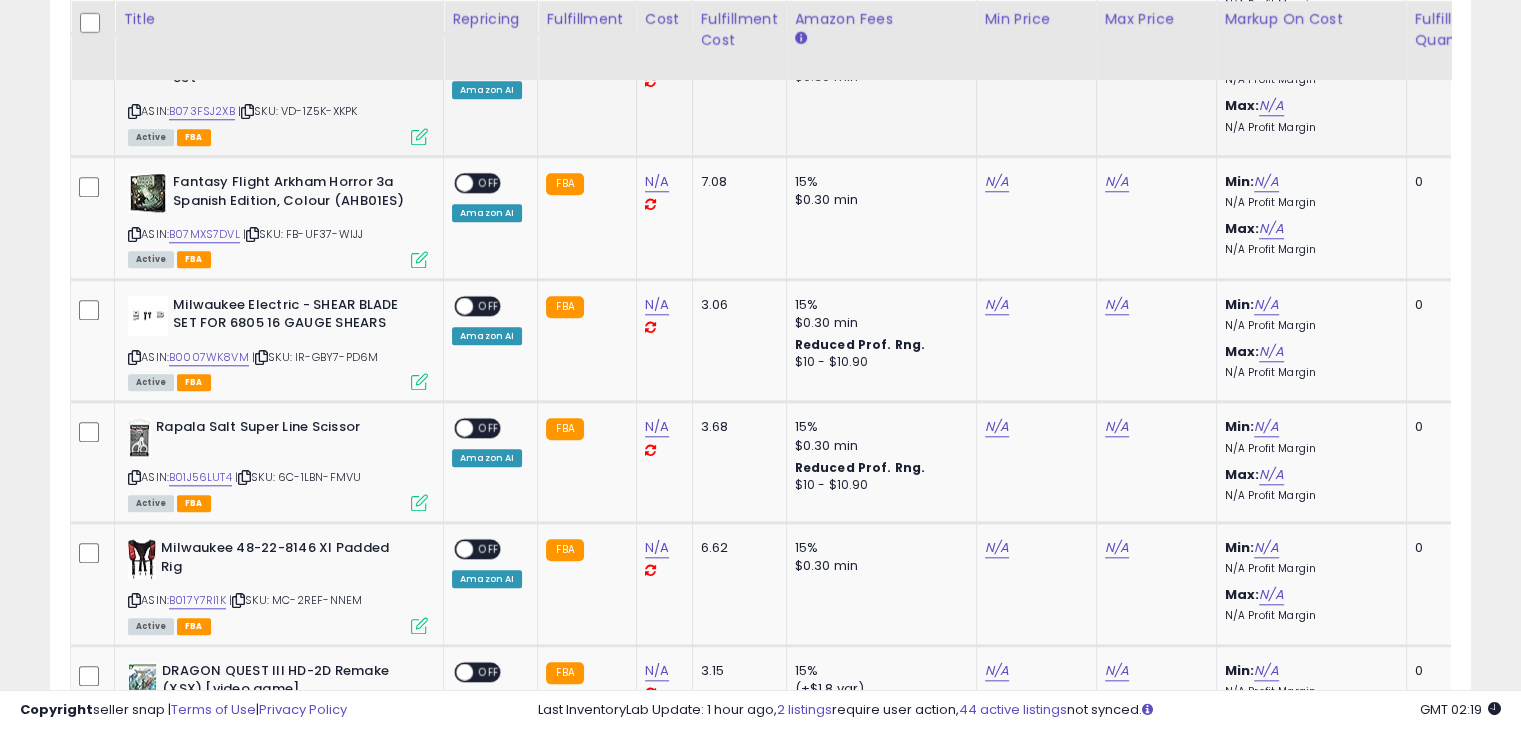 scroll, scrollTop: 999589, scrollLeft: 999176, axis: both 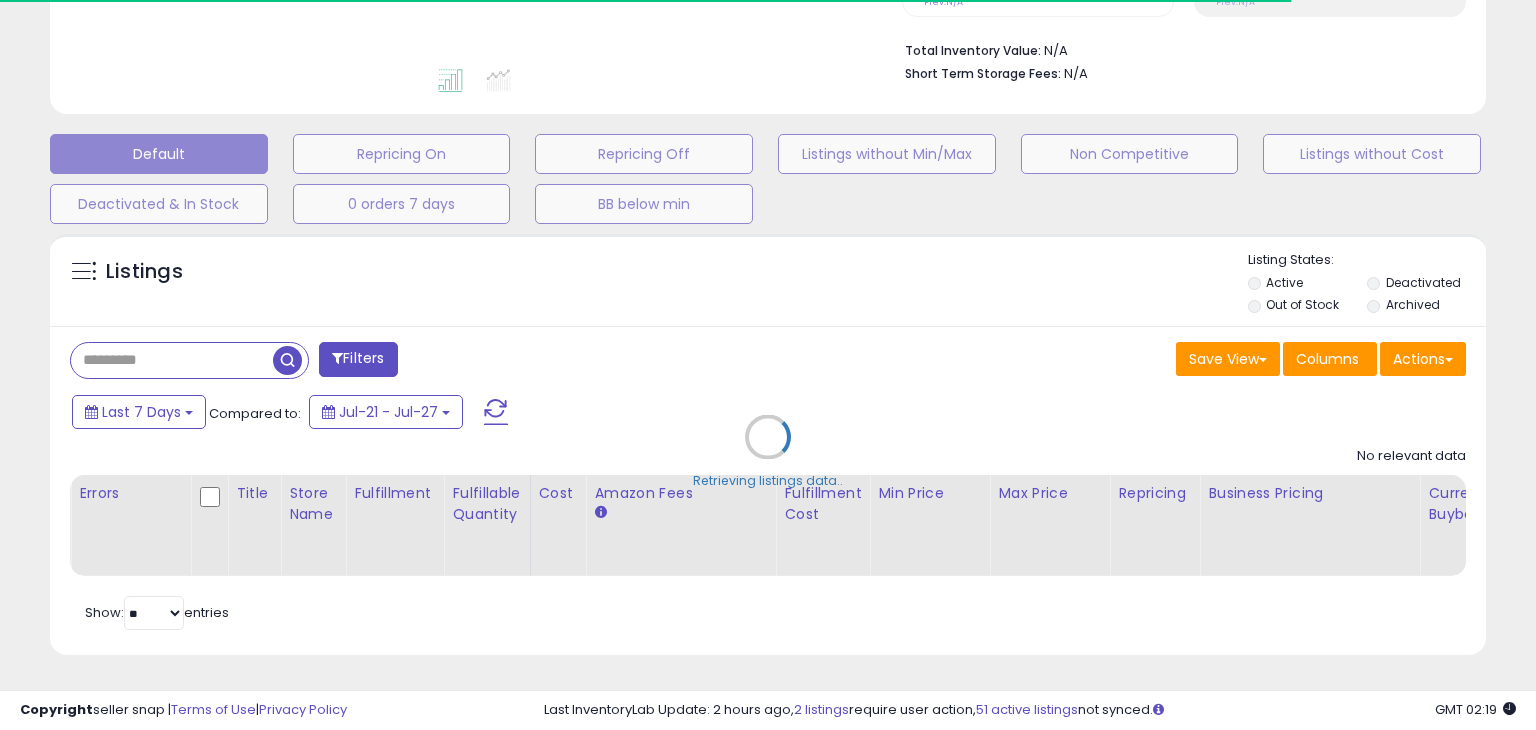 select on "**" 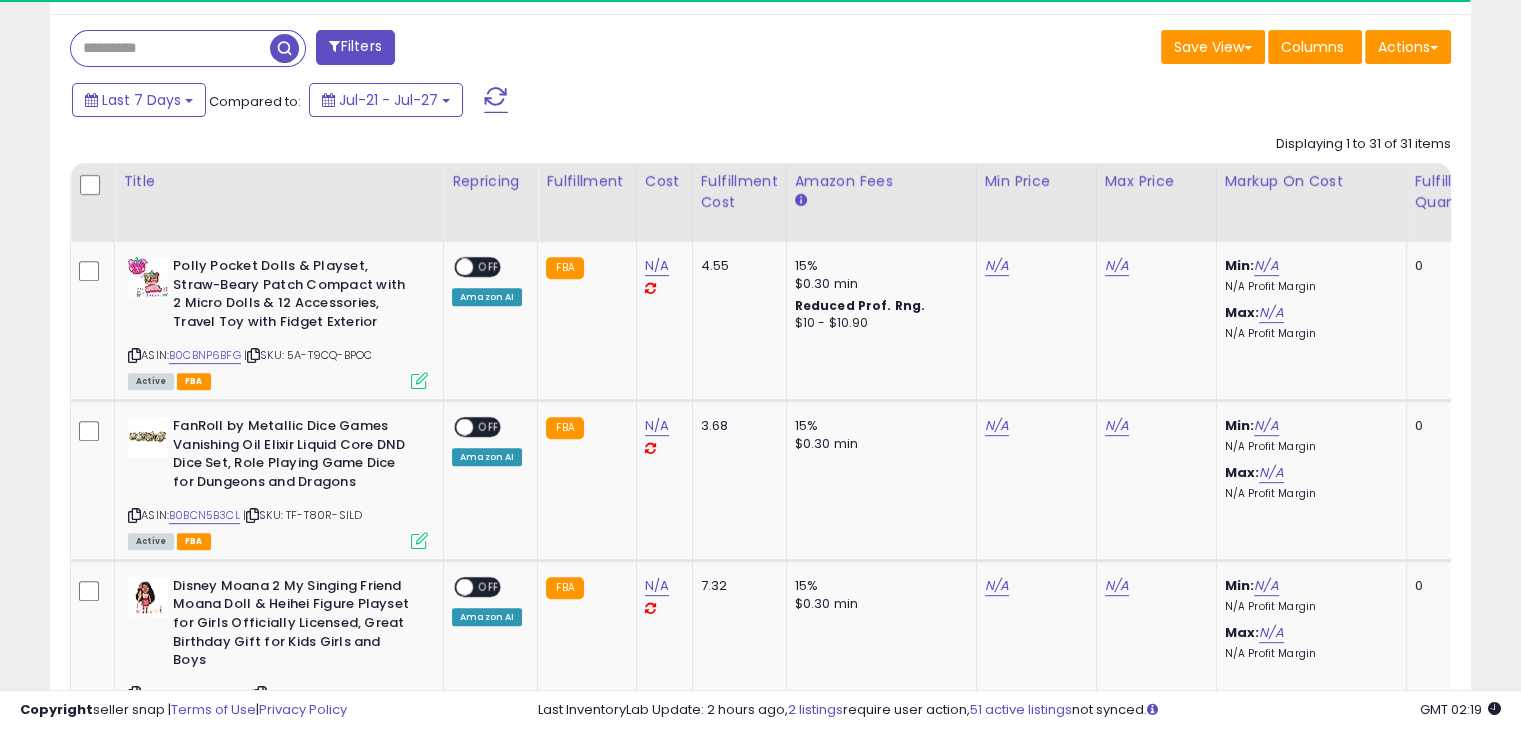 scroll, scrollTop: 810, scrollLeft: 0, axis: vertical 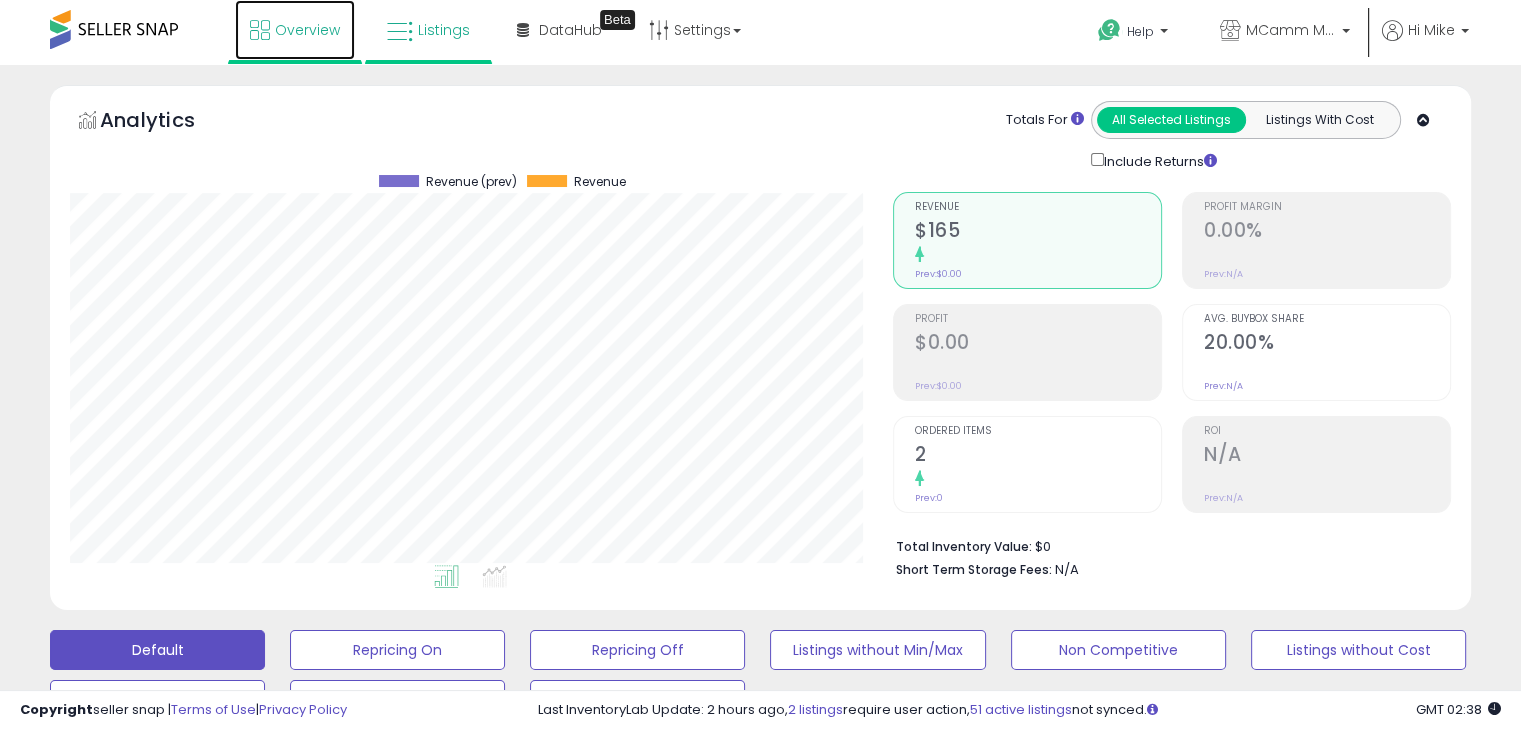 click on "Overview" at bounding box center [307, 30] 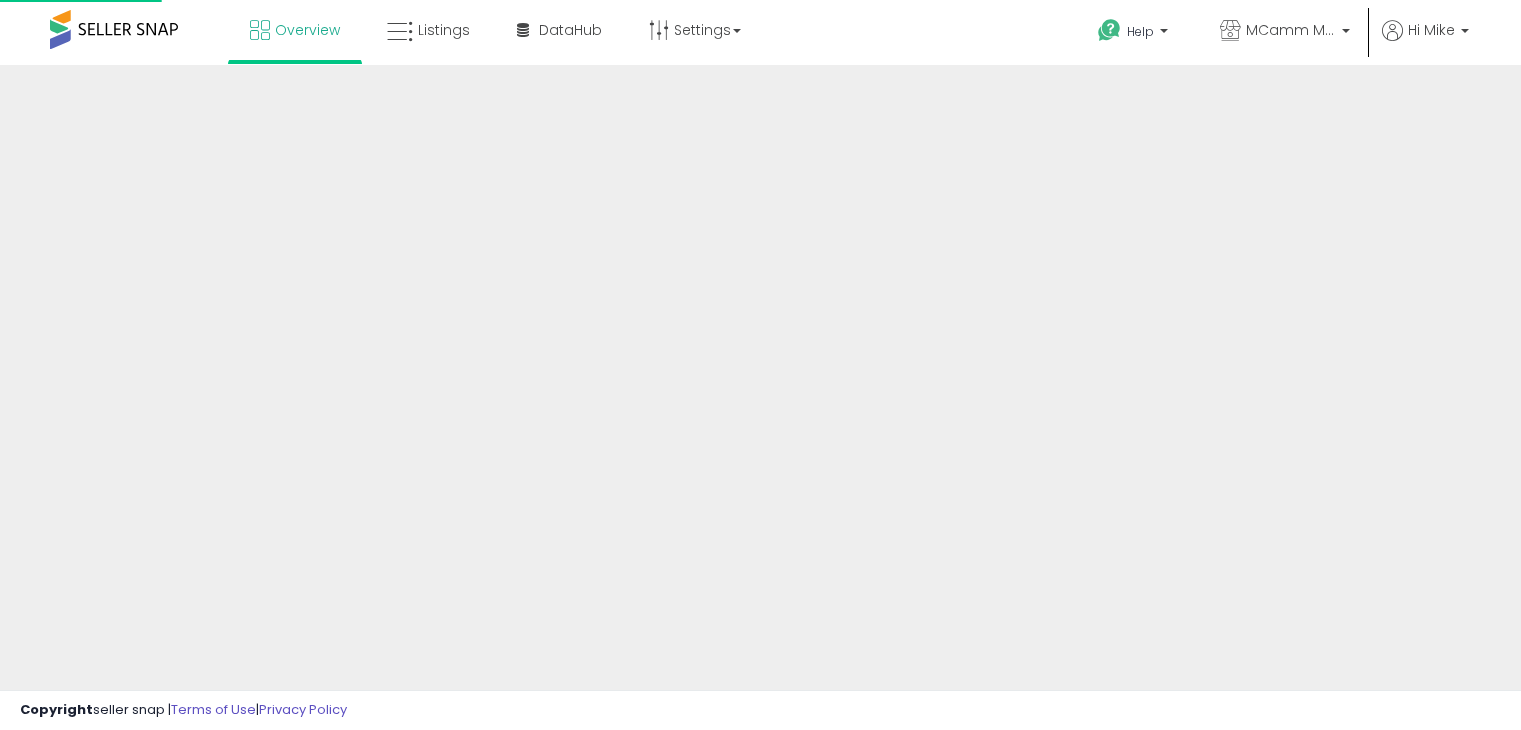scroll, scrollTop: 0, scrollLeft: 0, axis: both 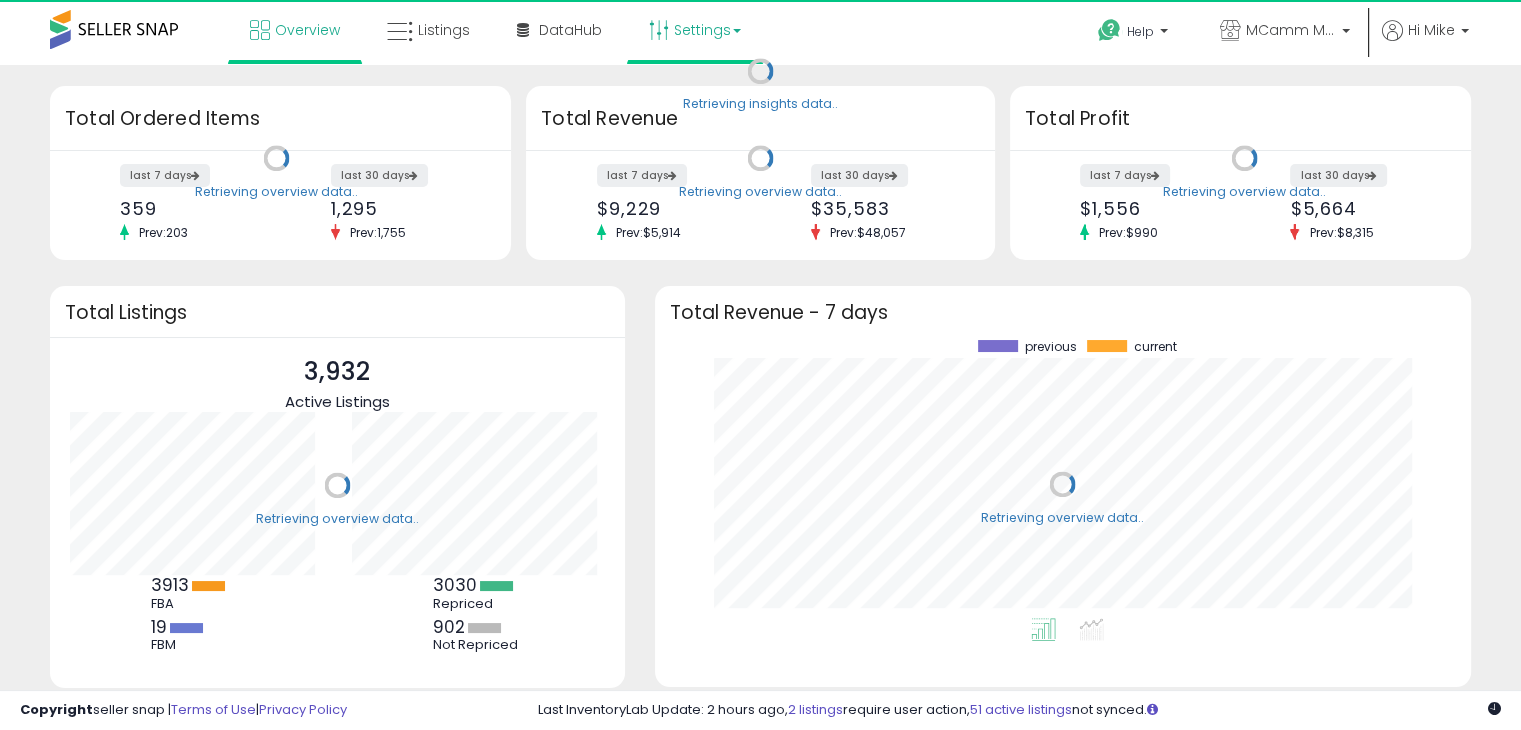 click on "Settings" at bounding box center (695, 30) 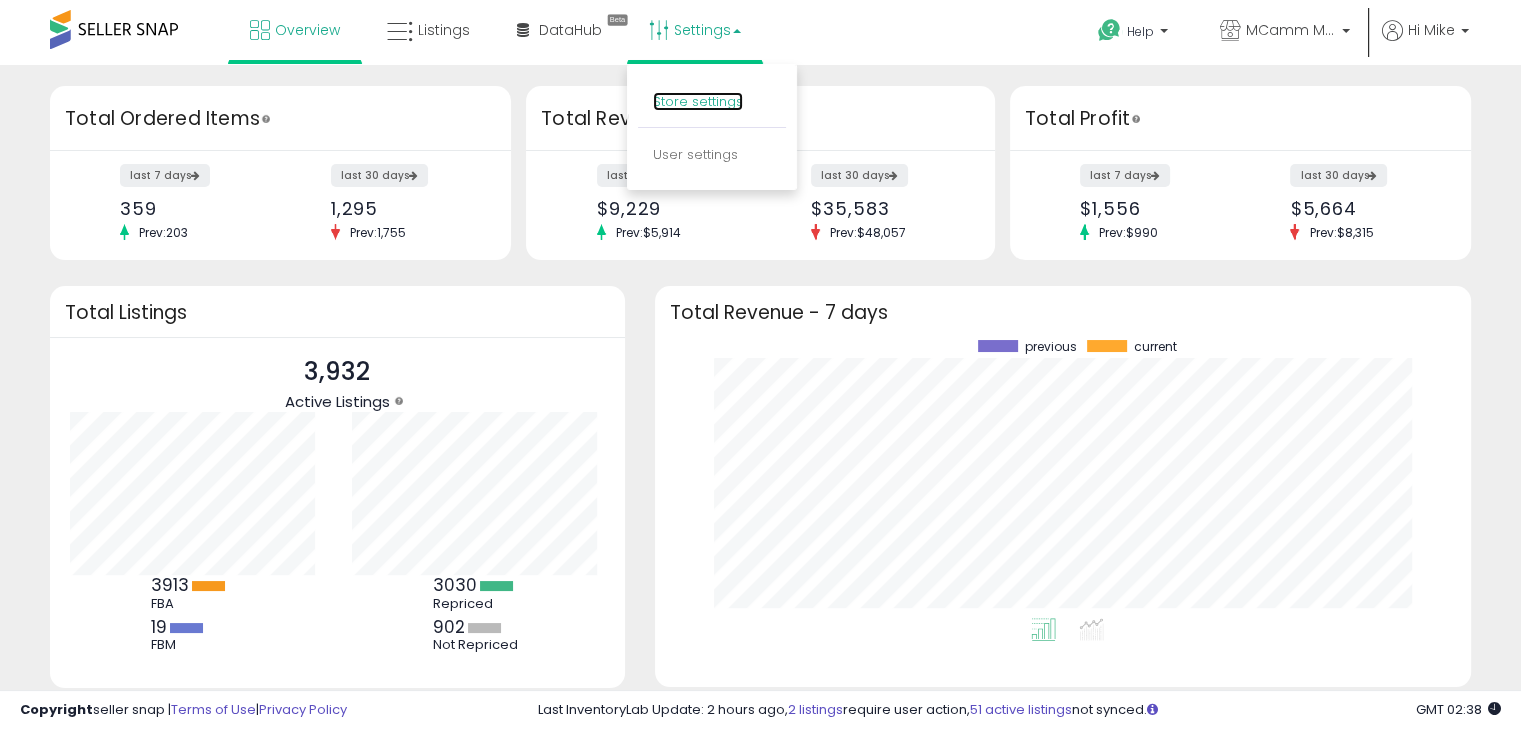 click on "Store
settings" at bounding box center (698, 101) 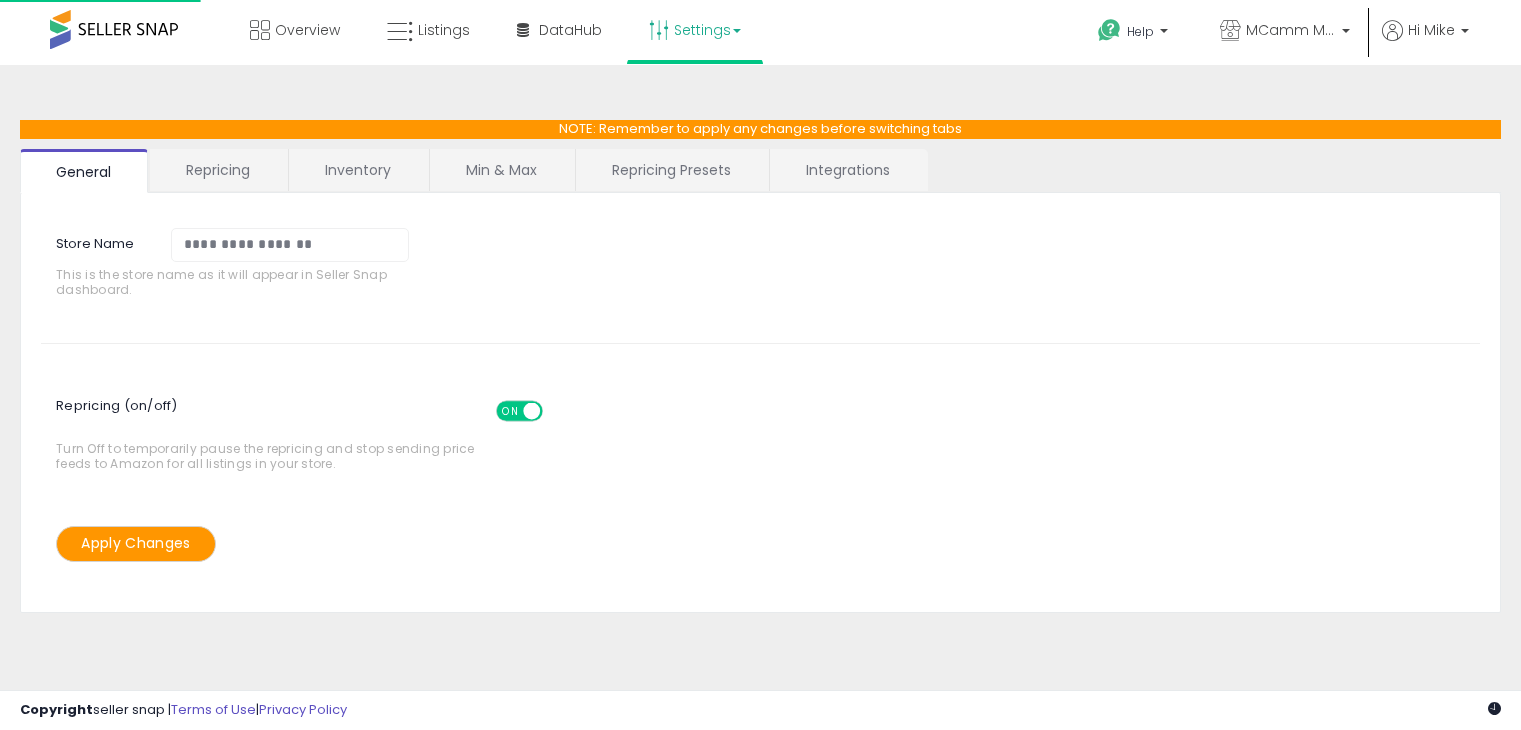 scroll, scrollTop: 0, scrollLeft: 0, axis: both 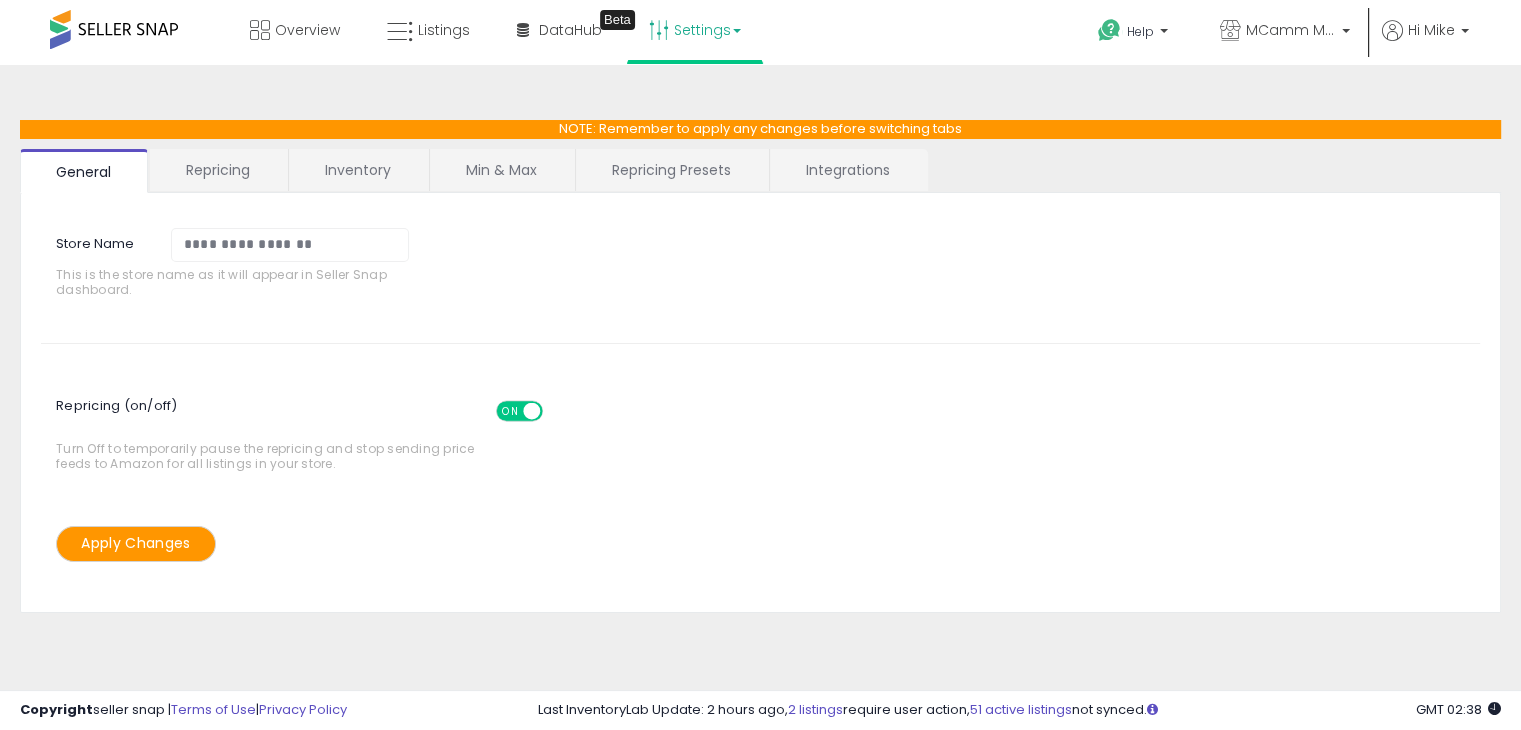 click on "Repricing" at bounding box center (218, 170) 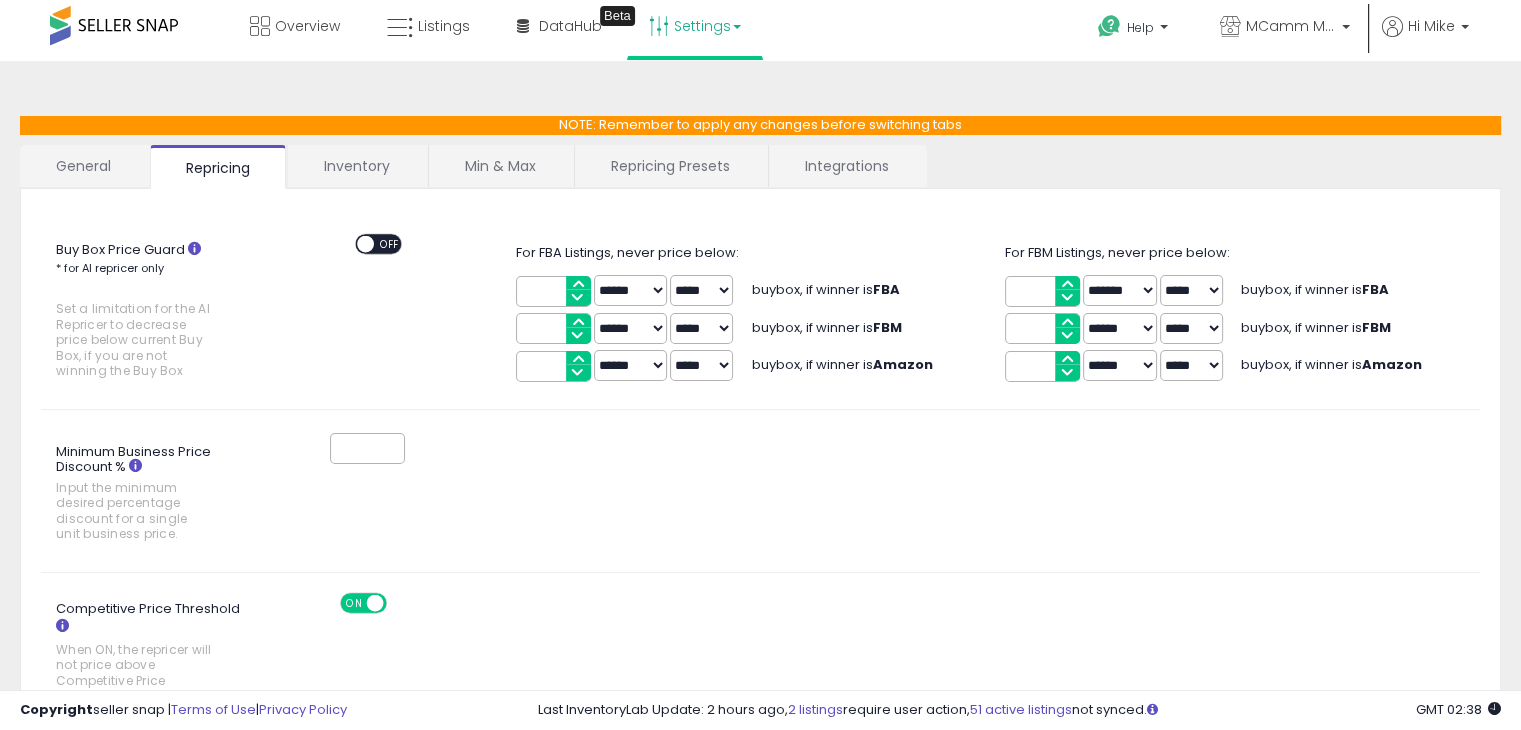 scroll, scrollTop: 0, scrollLeft: 0, axis: both 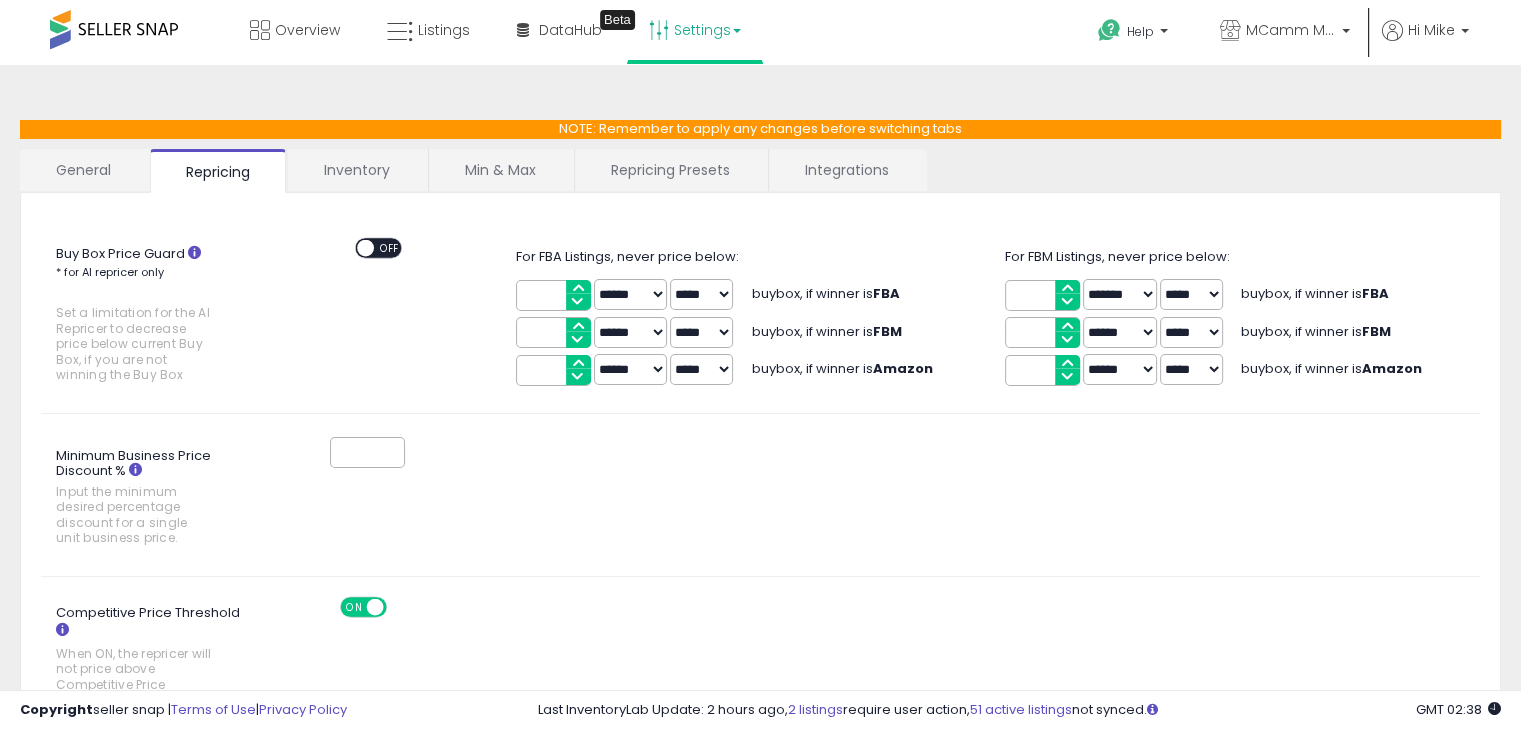 click on "Min & Max" at bounding box center (500, 170) 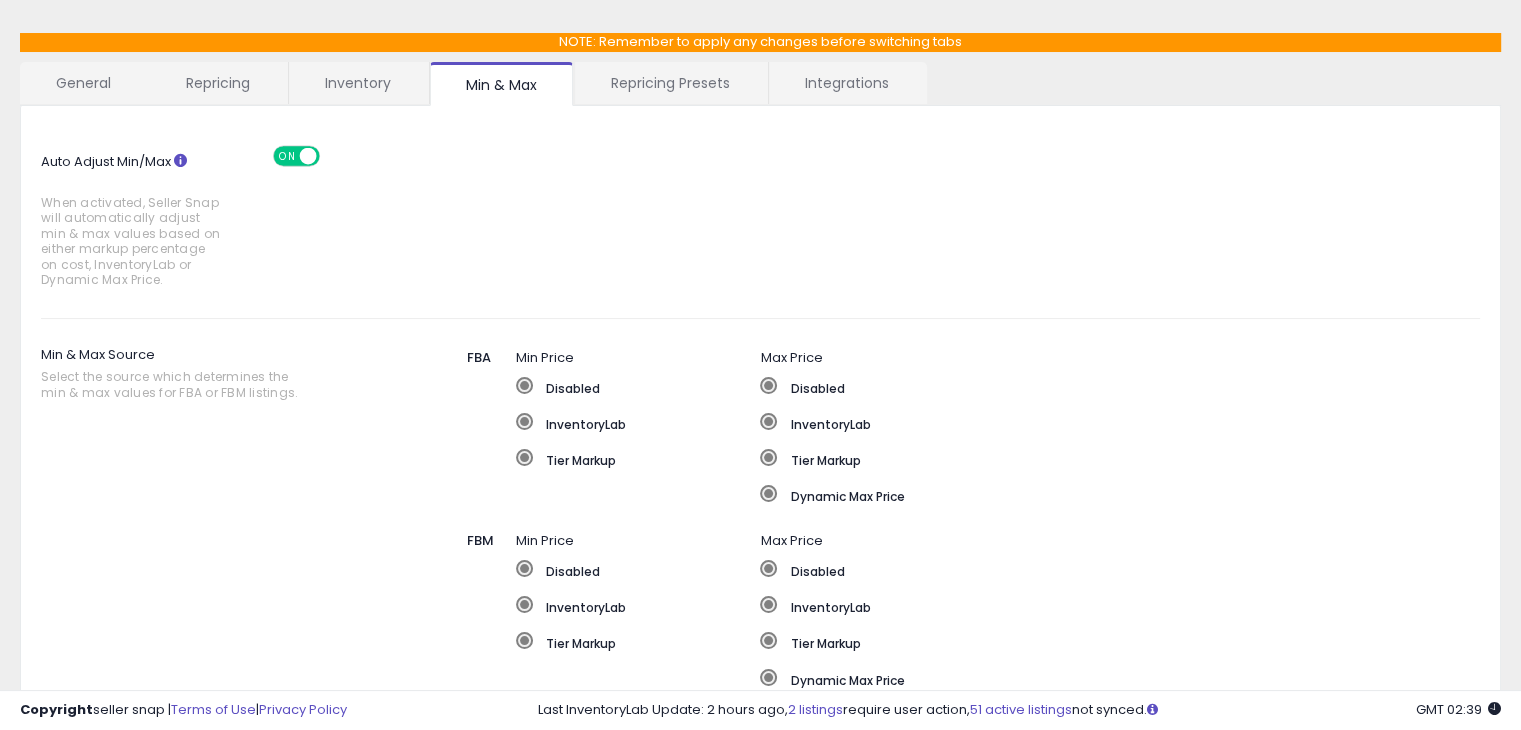 scroll, scrollTop: 0, scrollLeft: 0, axis: both 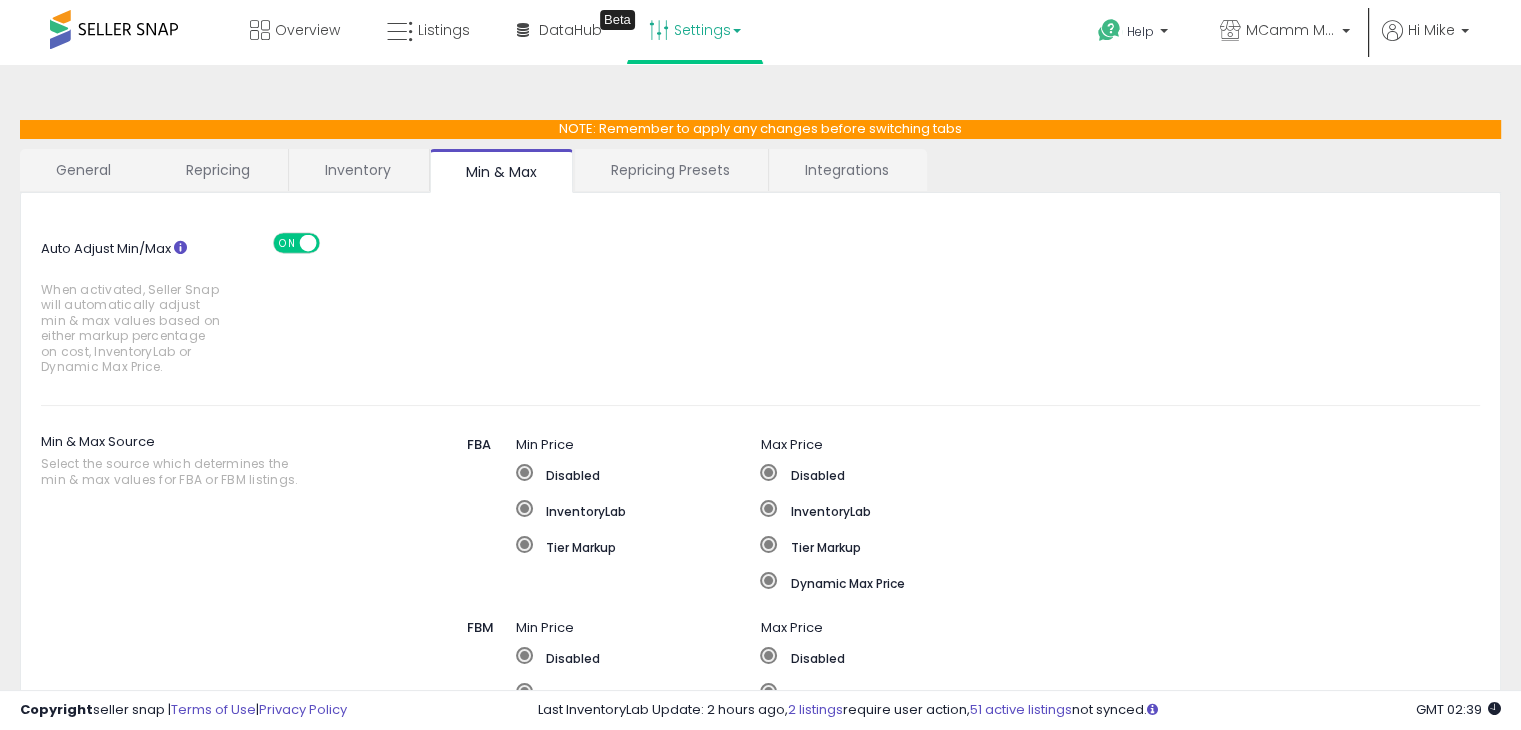 click on "Repricing Presets" at bounding box center [670, 170] 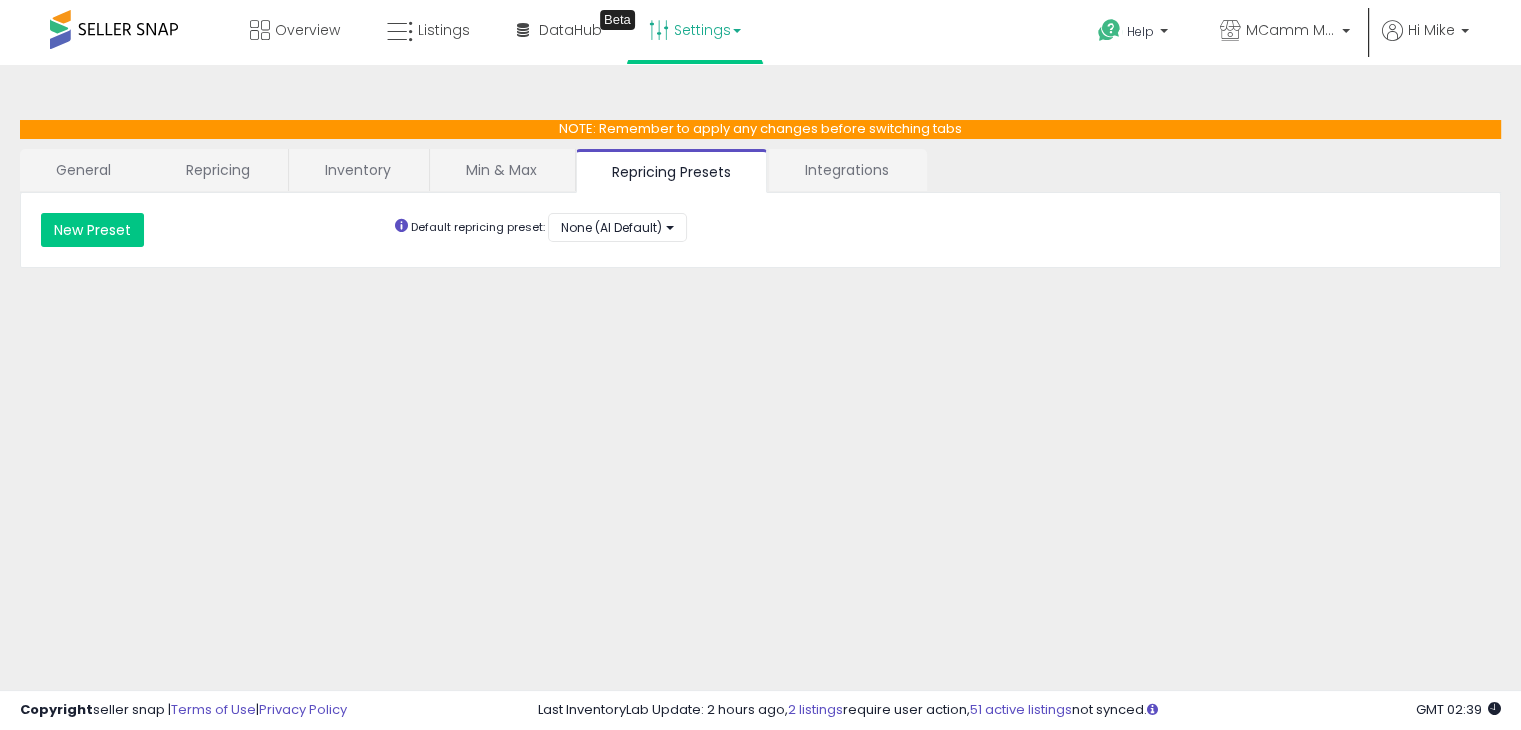 click on "Integrations" at bounding box center [847, 170] 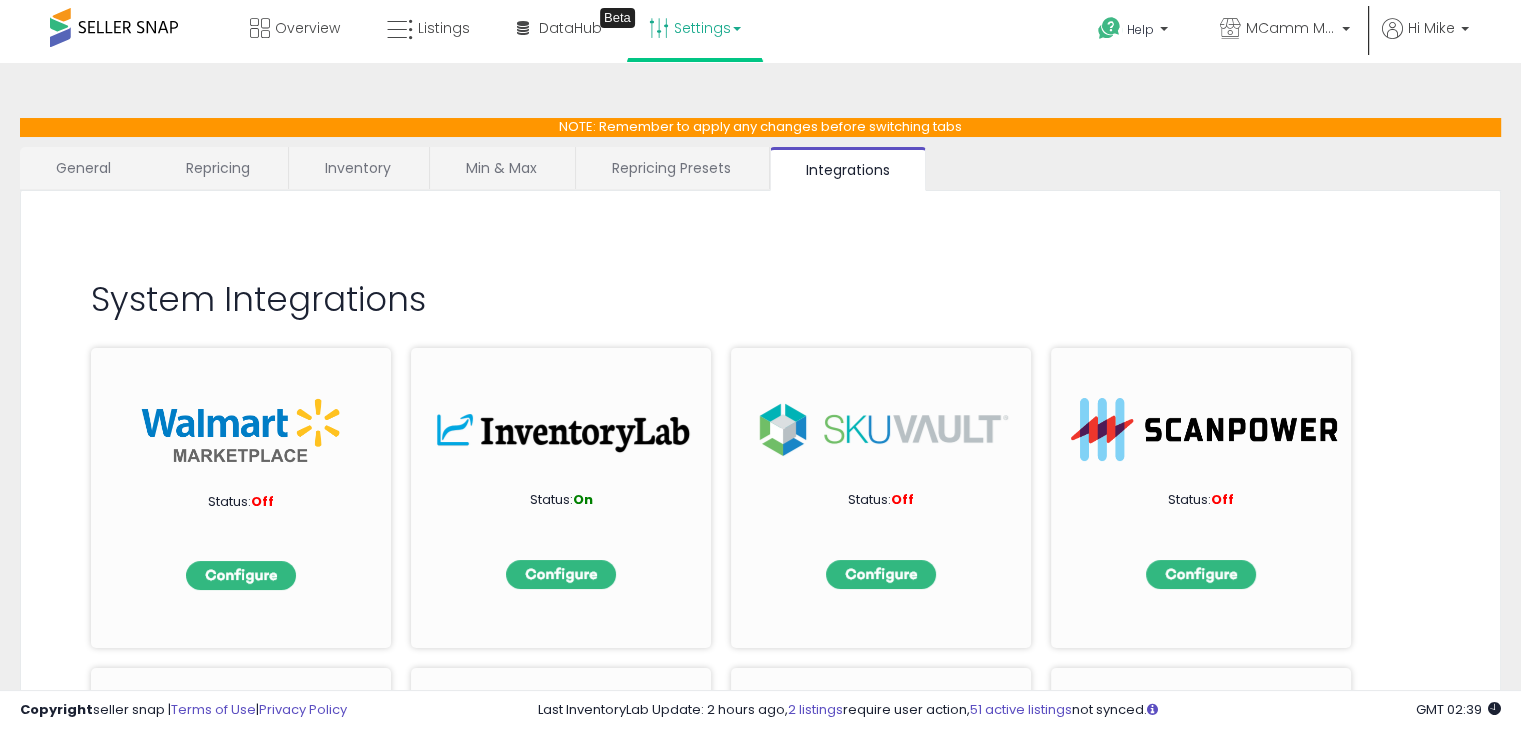 scroll, scrollTop: 0, scrollLeft: 0, axis: both 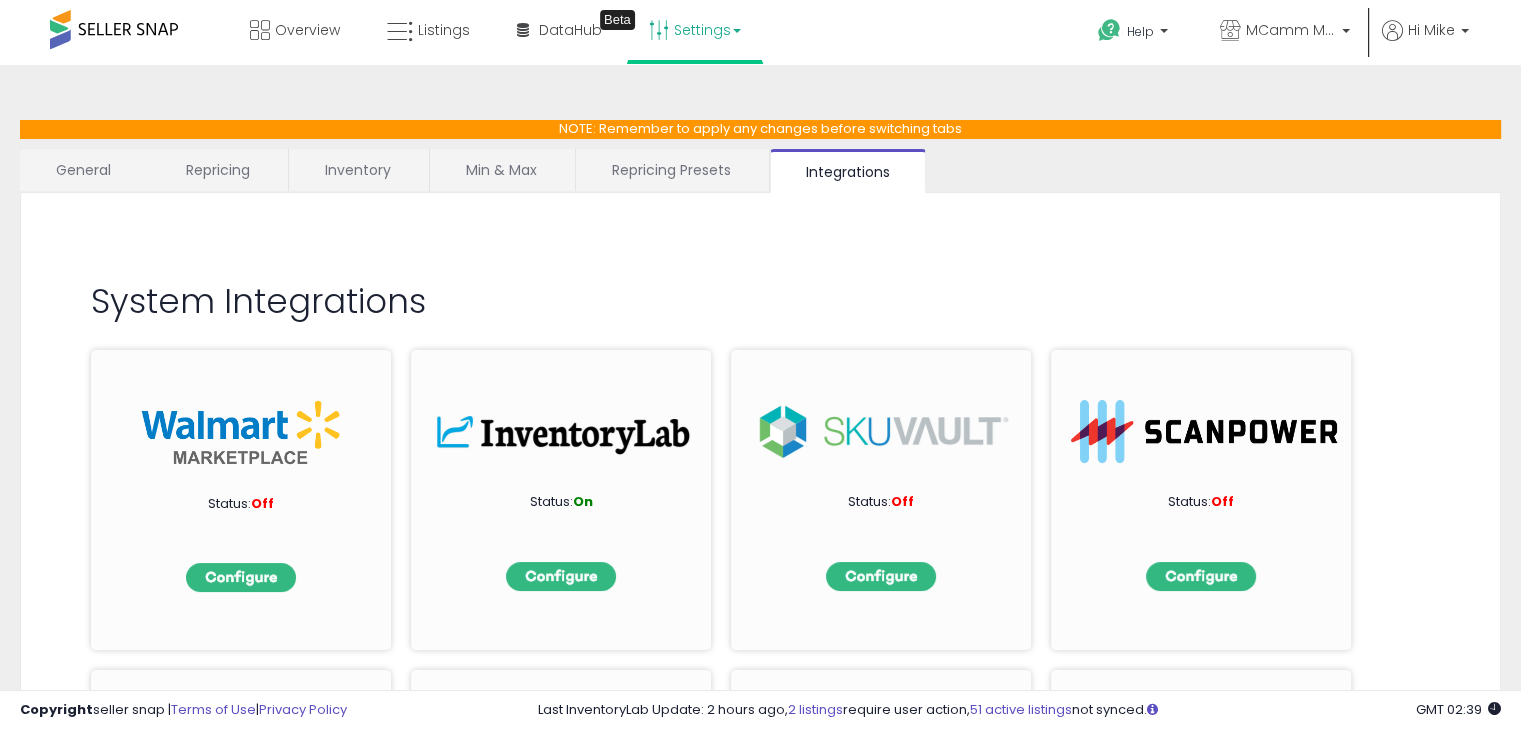 click on "Repricing Presets" at bounding box center (671, 170) 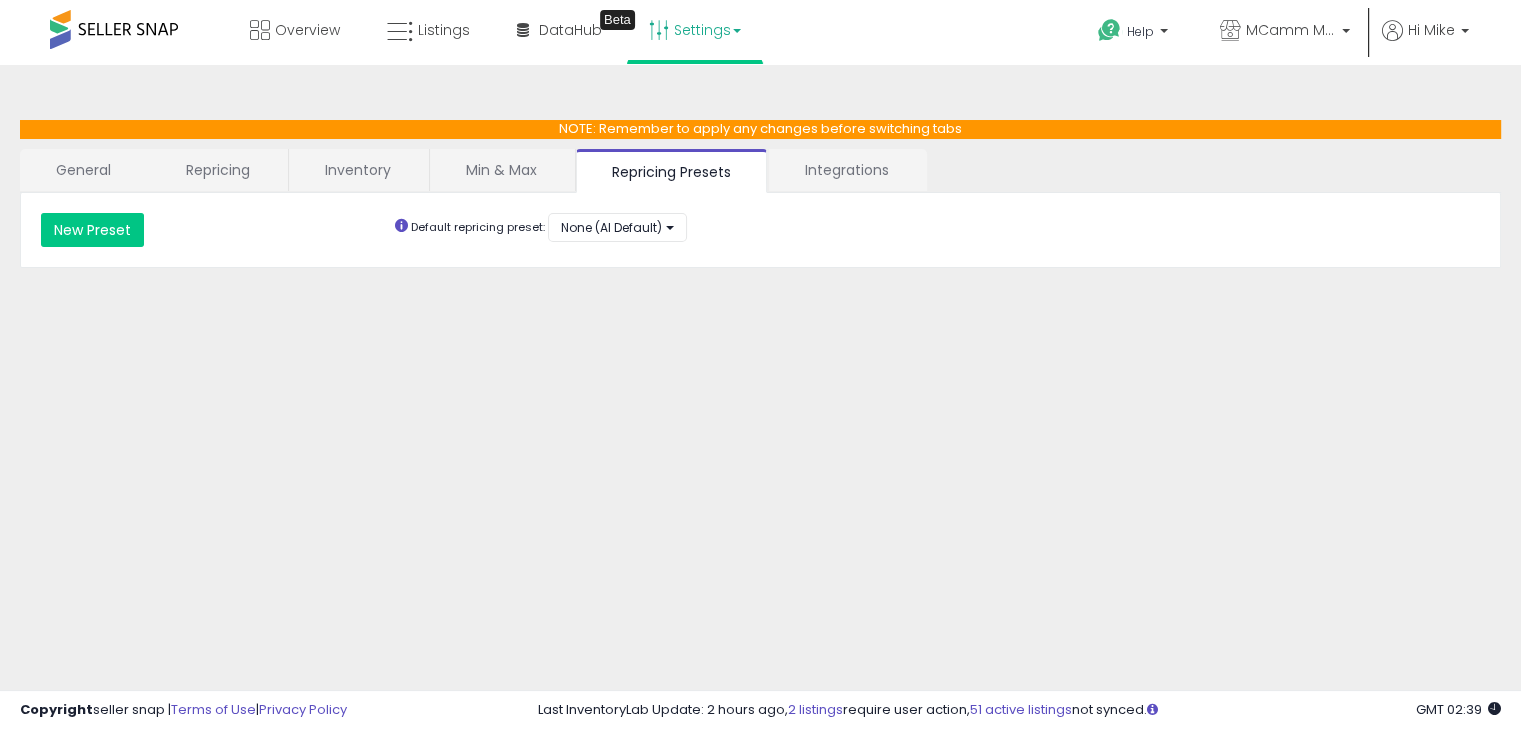 click on "Min & Max" at bounding box center [501, 170] 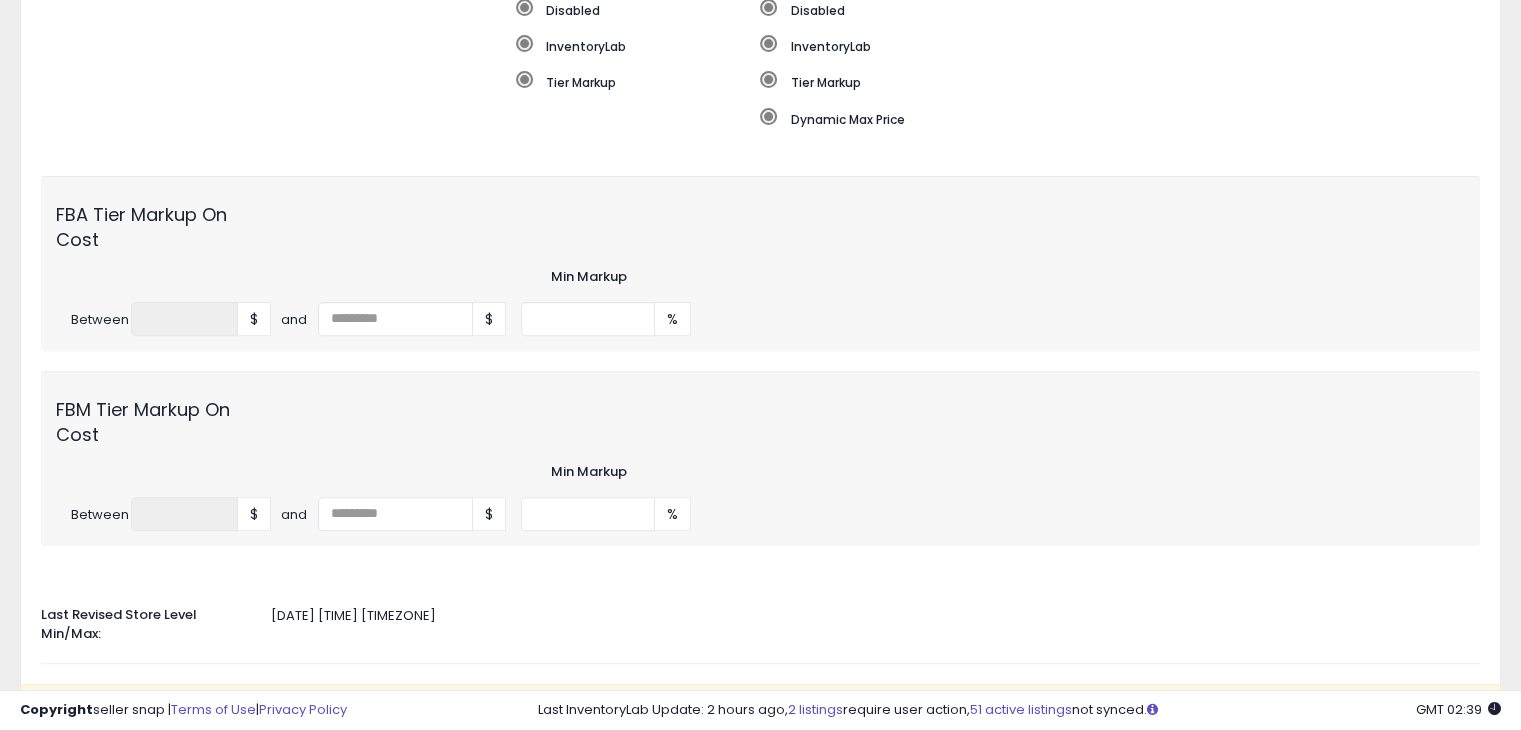 scroll, scrollTop: 700, scrollLeft: 0, axis: vertical 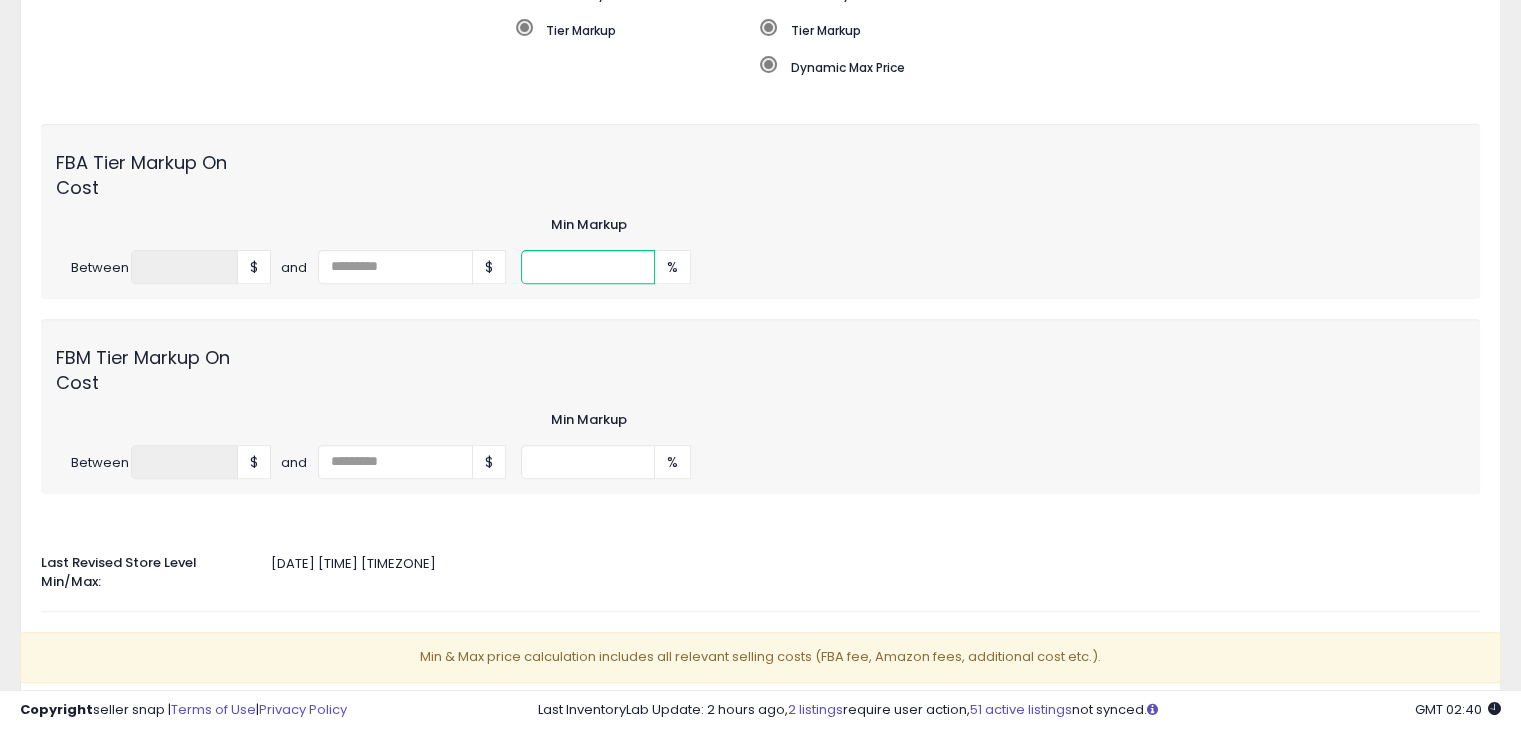 drag, startPoint x: 560, startPoint y: 270, endPoint x: 461, endPoint y: 297, distance: 102.61579 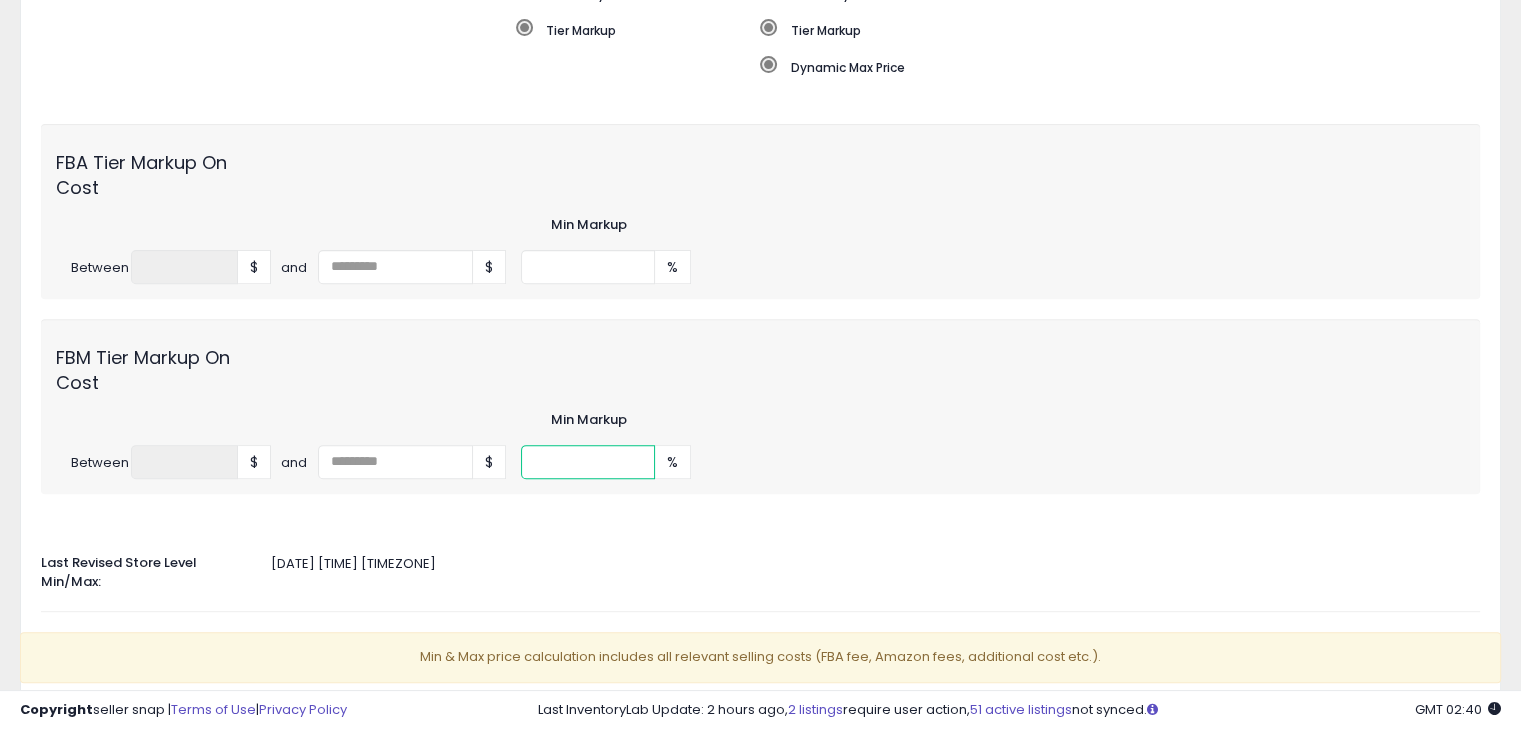 drag, startPoint x: 557, startPoint y: 453, endPoint x: 456, endPoint y: 465, distance: 101.71037 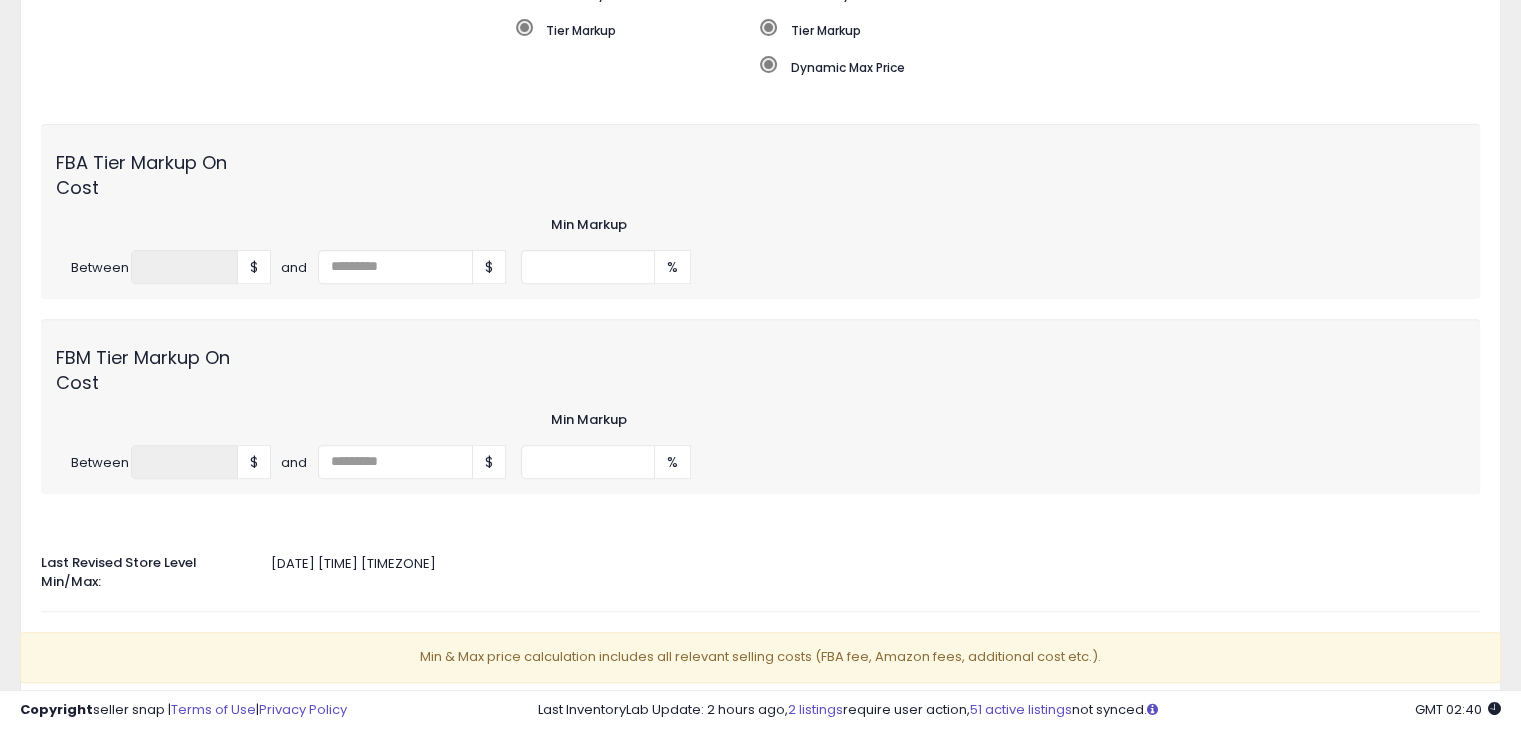 click on "Min Markup" at bounding box center (881, 423) 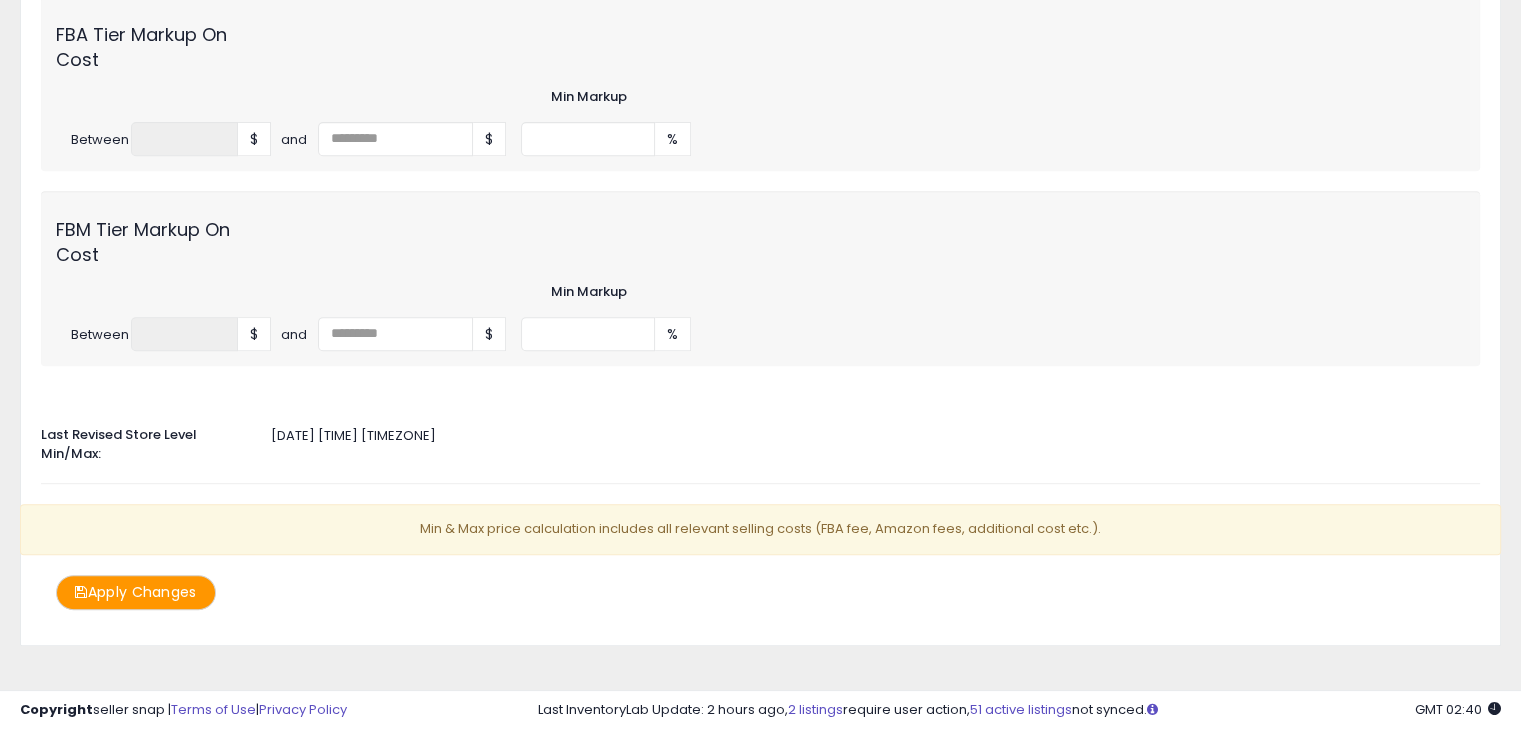 scroll, scrollTop: 842, scrollLeft: 0, axis: vertical 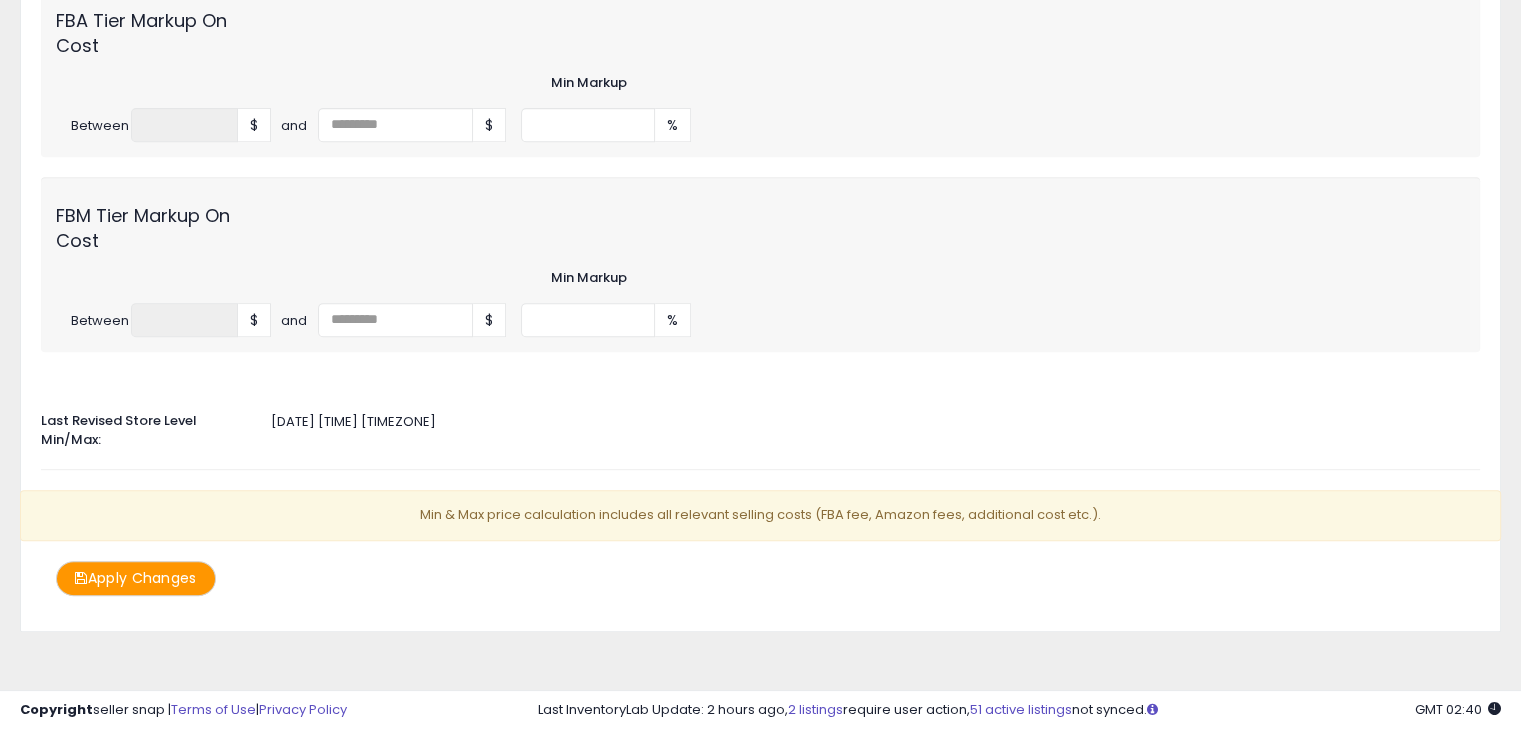 click on "Apply Changes" at bounding box center [136, 578] 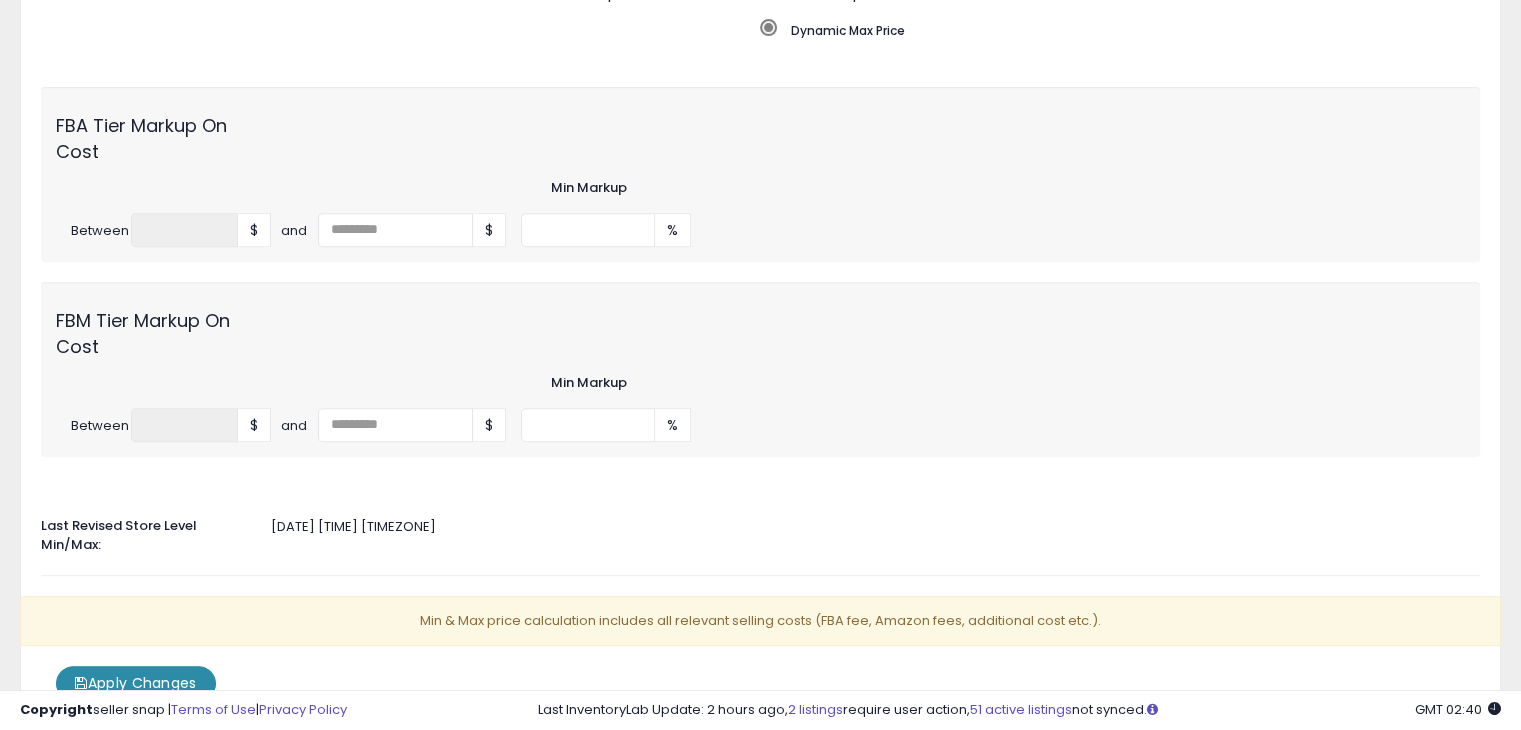 scroll, scrollTop: 868, scrollLeft: 0, axis: vertical 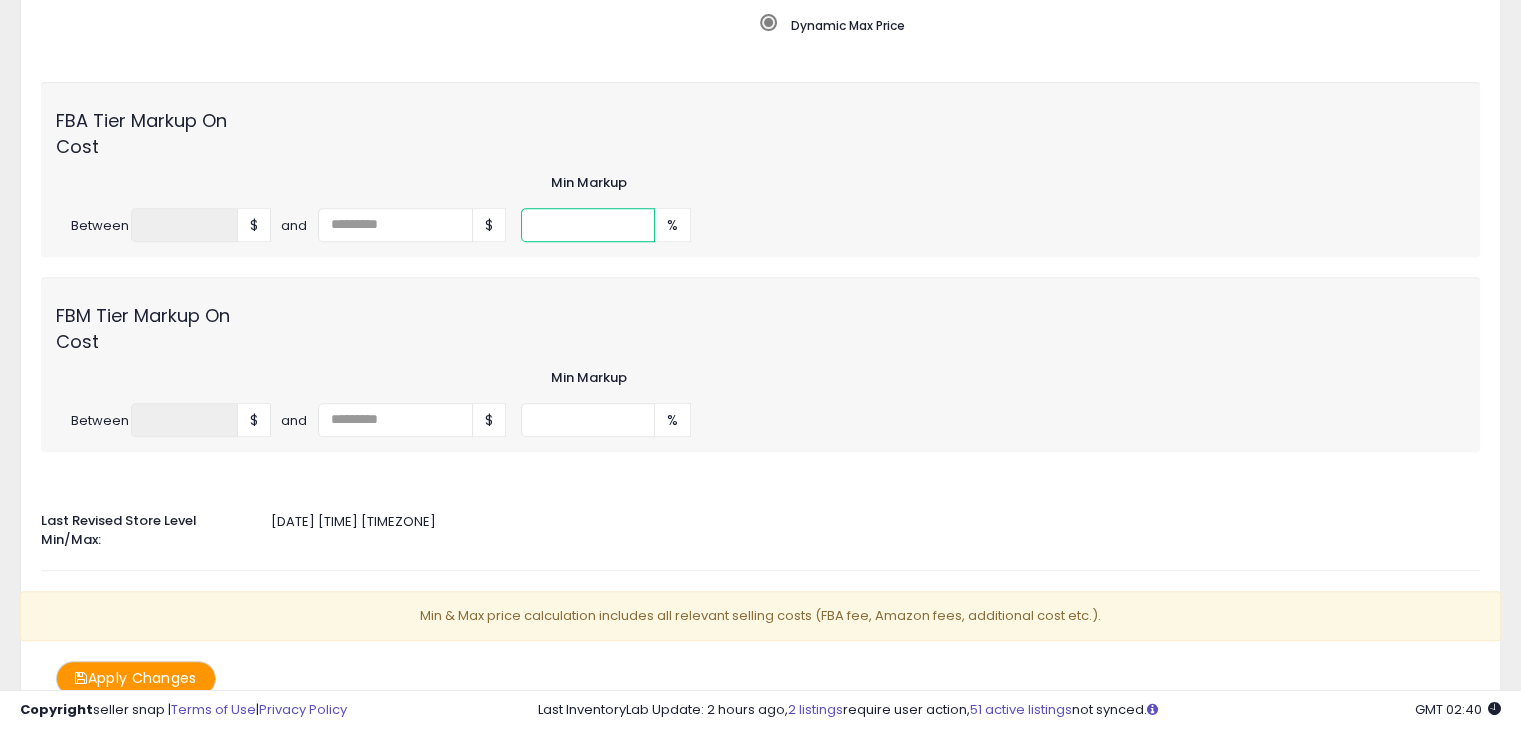 drag, startPoint x: 558, startPoint y: 227, endPoint x: 501, endPoint y: 232, distance: 57.21888 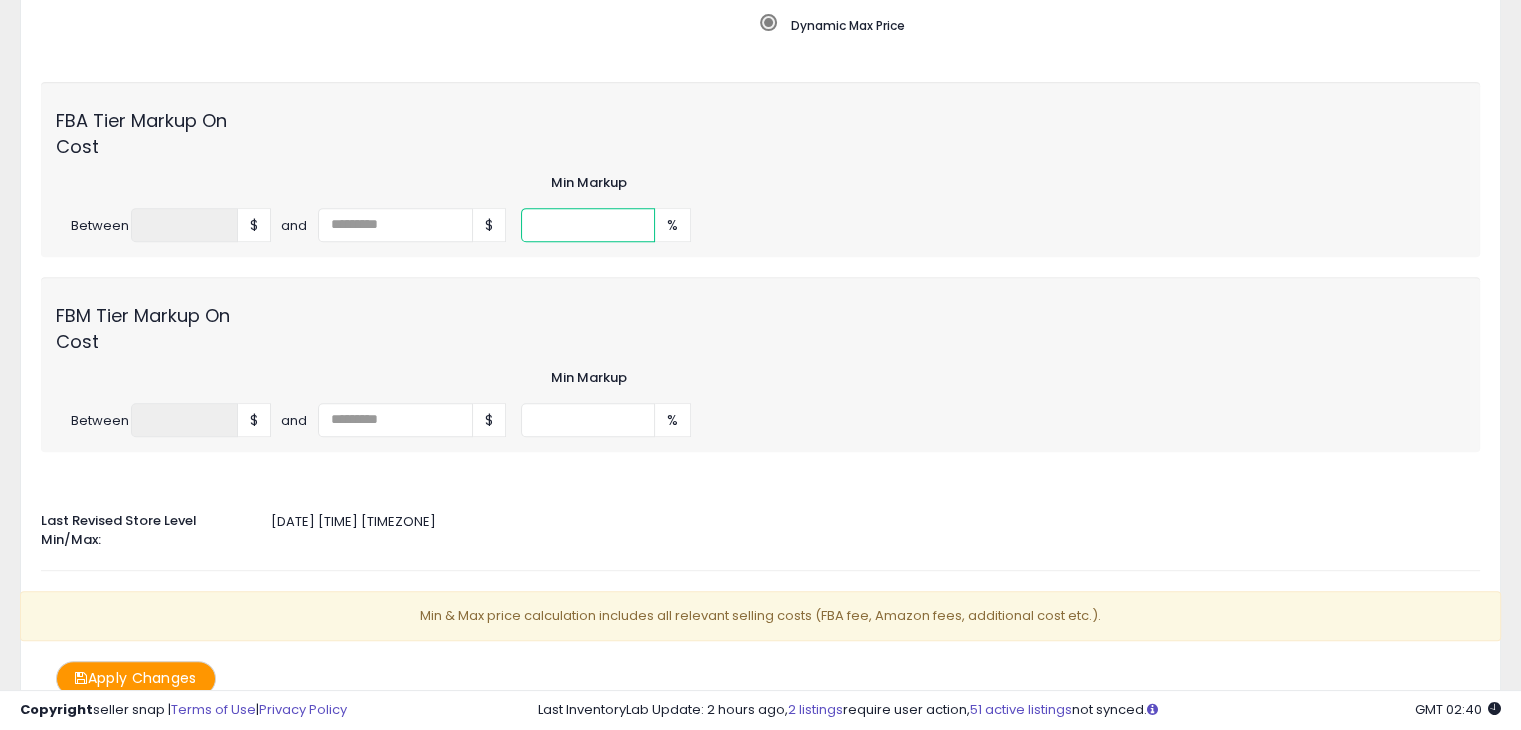 type on "*" 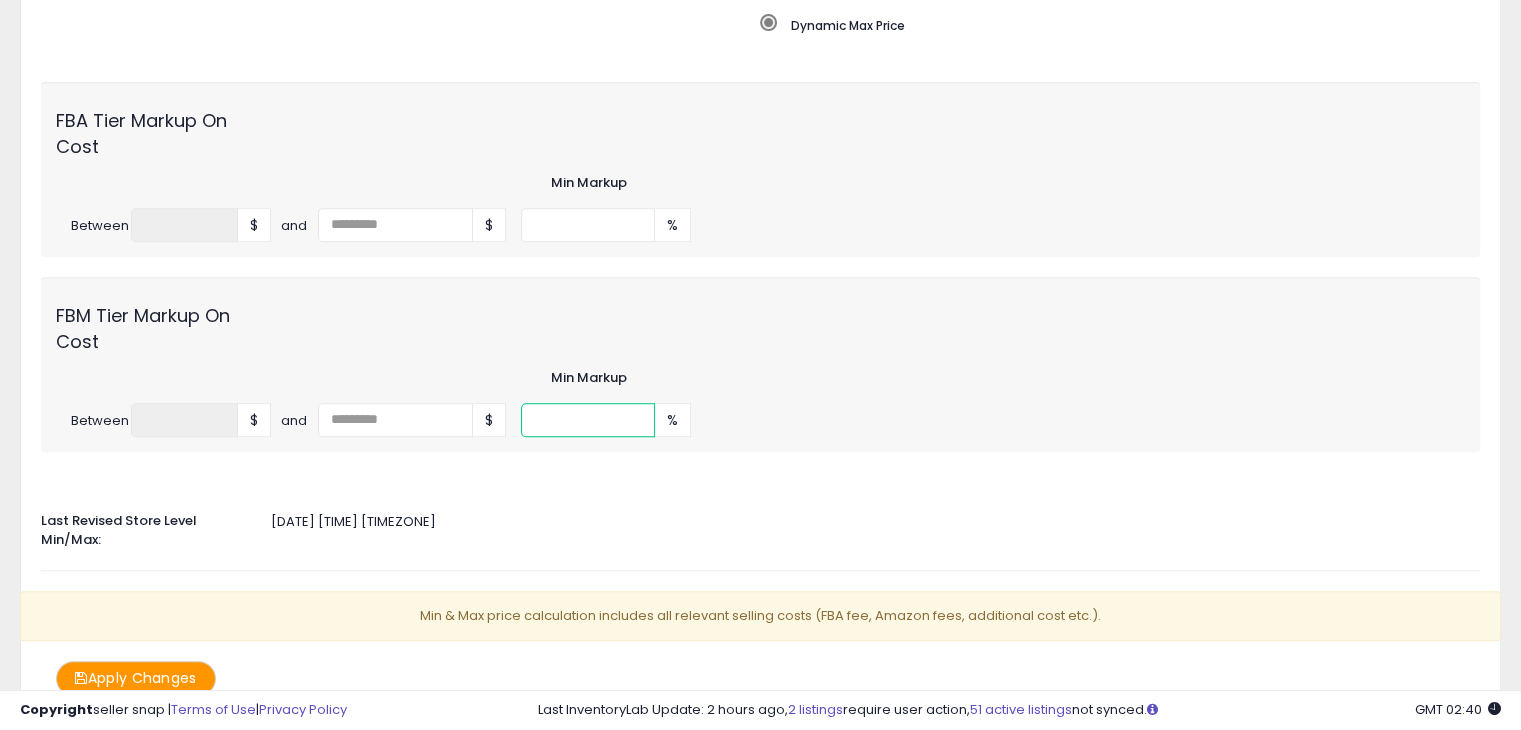 drag, startPoint x: 511, startPoint y: 426, endPoint x: 500, endPoint y: 429, distance: 11.401754 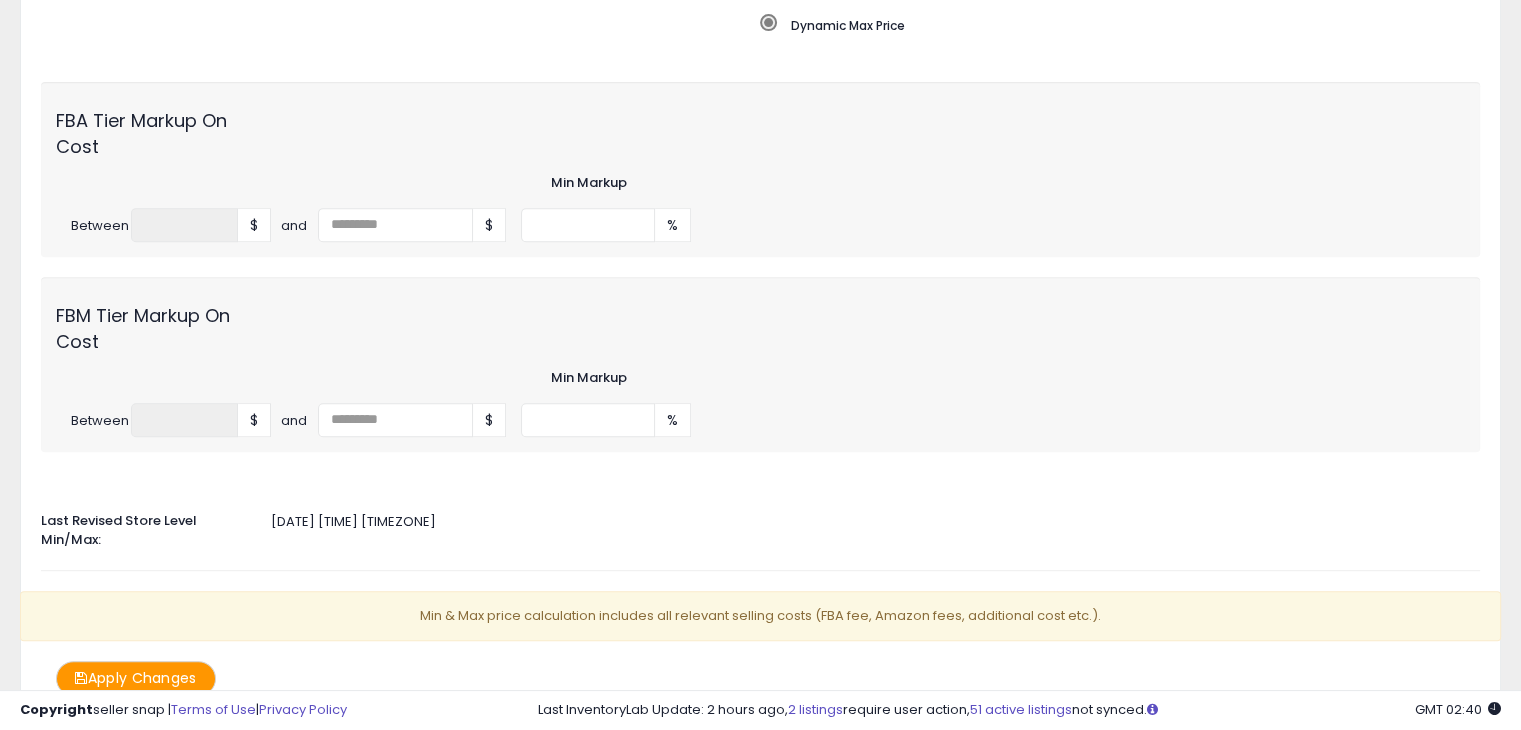 click on "*
%" at bounding box center (881, 420) 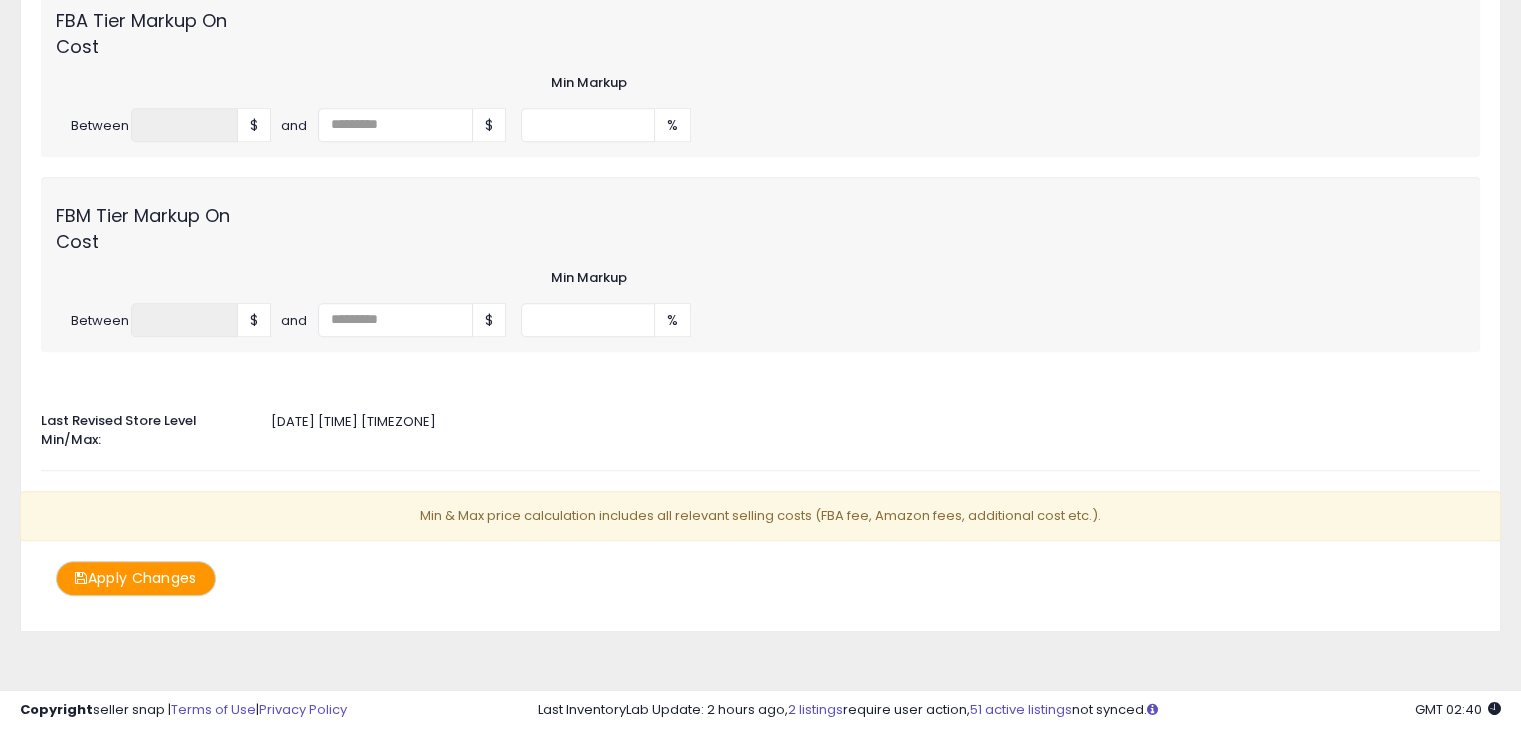 click on "Apply Changes" at bounding box center [136, 578] 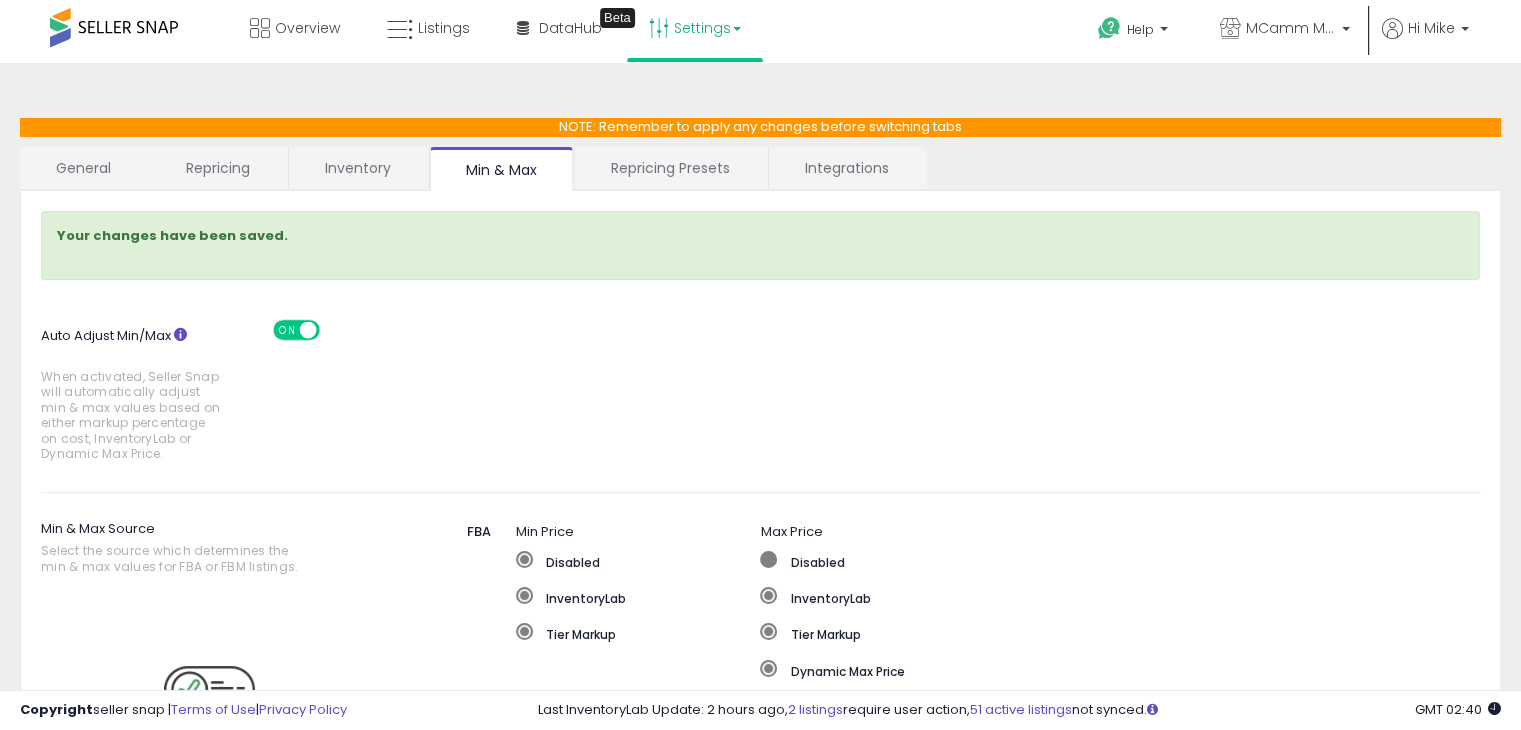 scroll, scrollTop: 0, scrollLeft: 0, axis: both 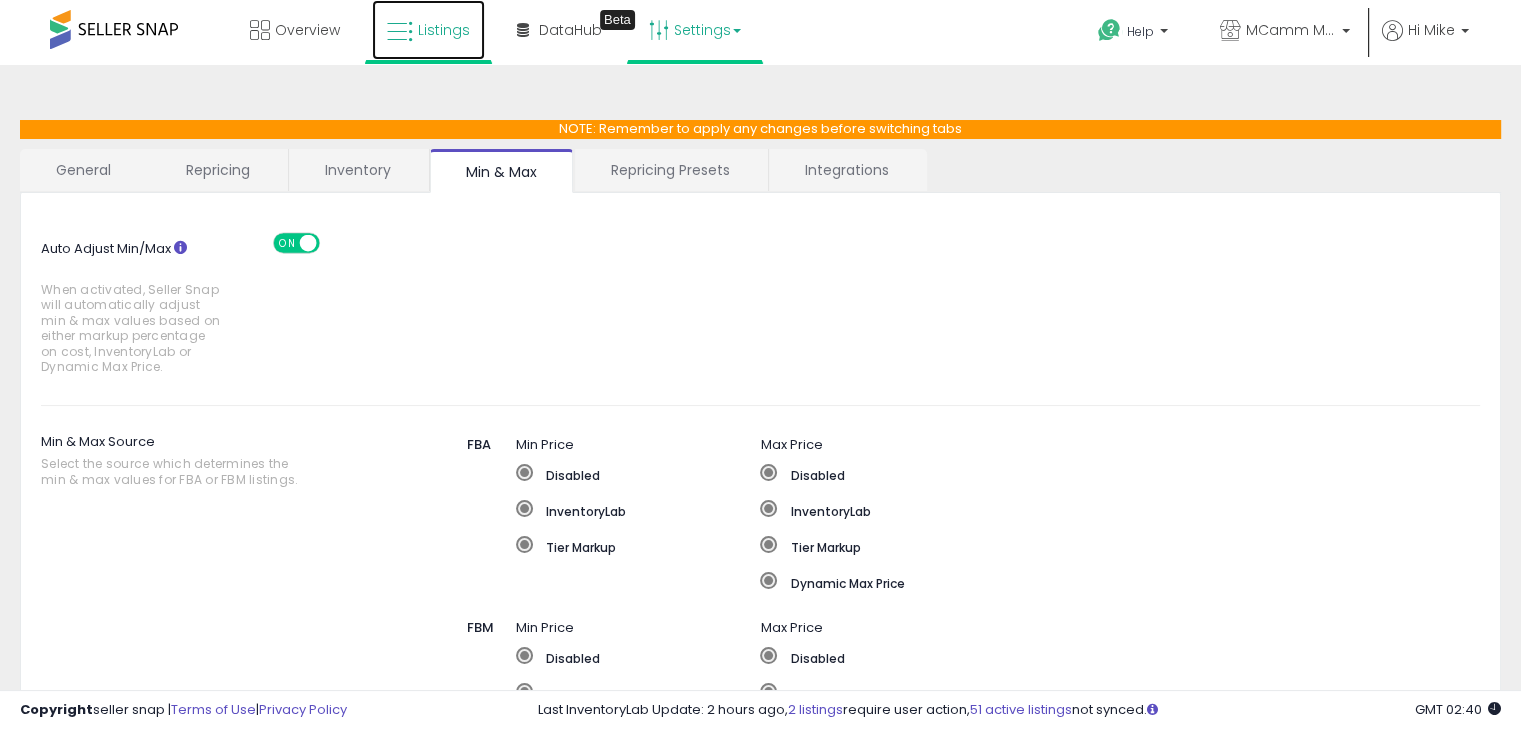 click on "Listings" at bounding box center [444, 30] 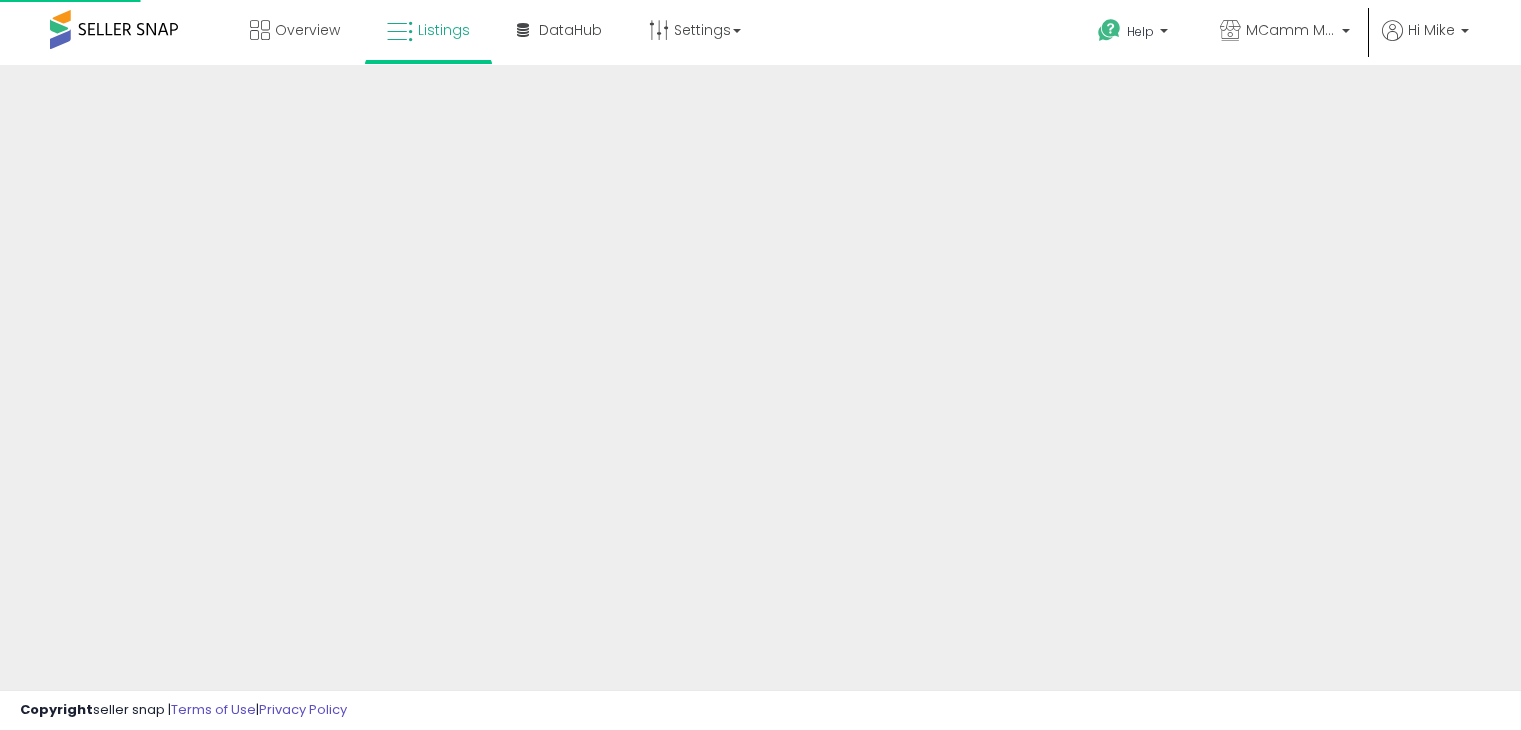 scroll, scrollTop: 0, scrollLeft: 0, axis: both 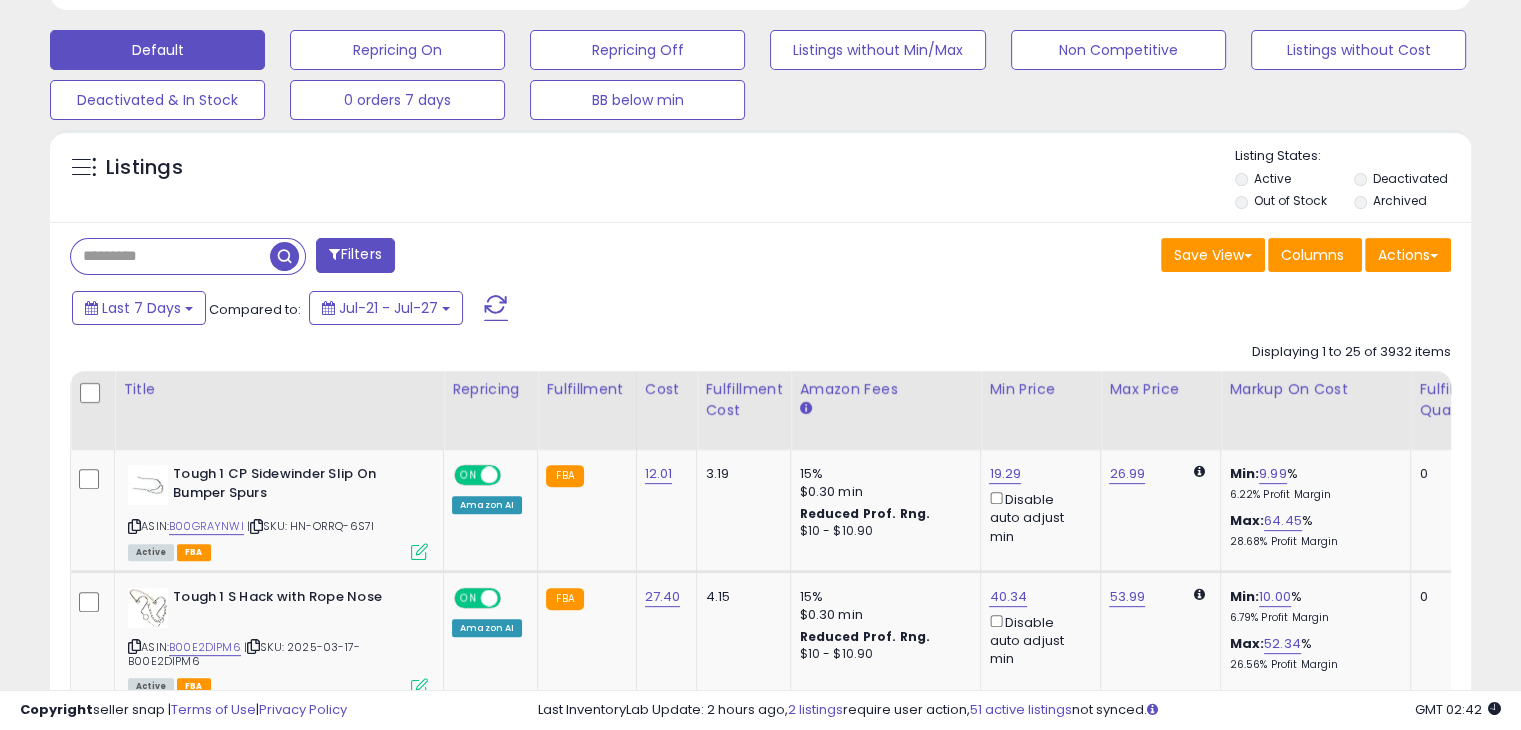 click on "Filters" at bounding box center (355, 255) 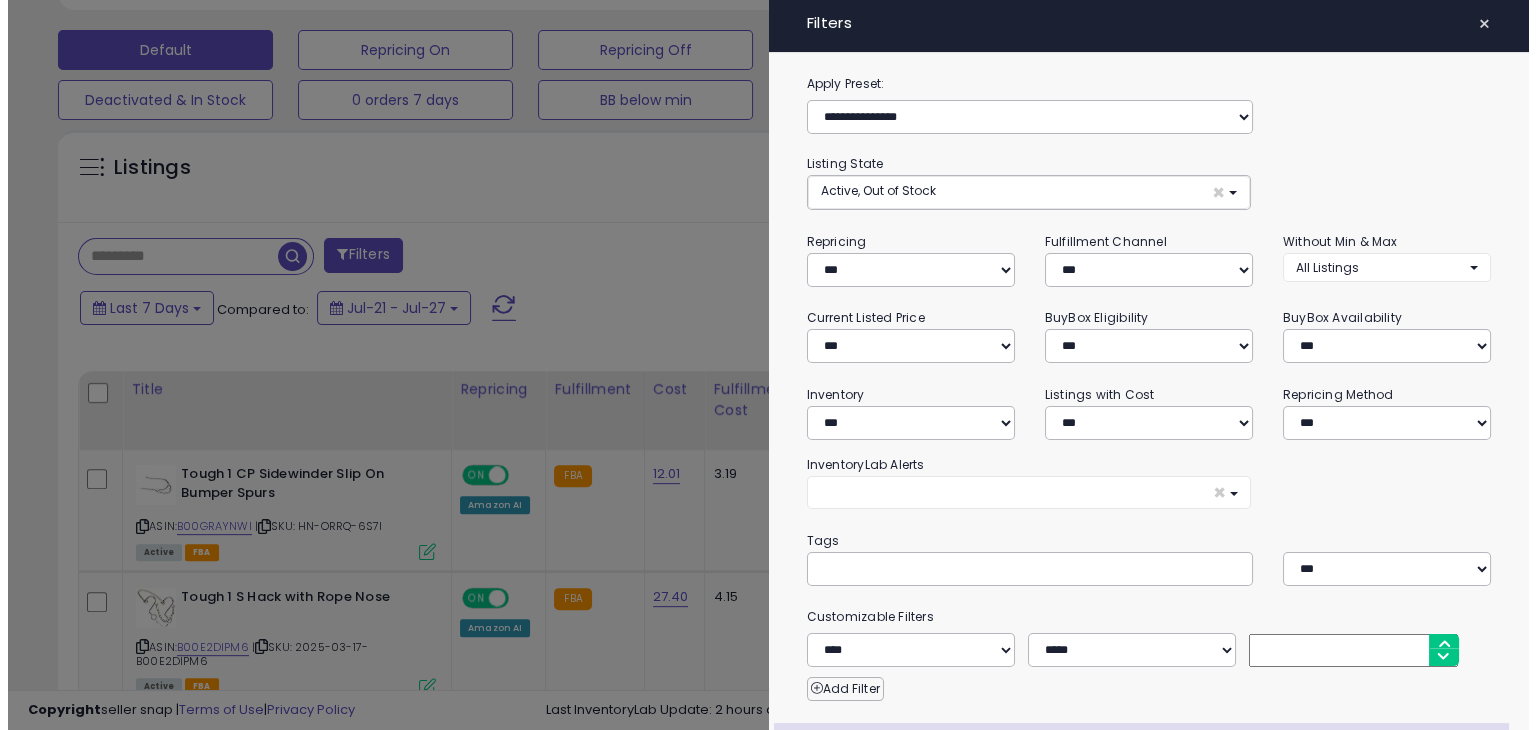 scroll, scrollTop: 999589, scrollLeft: 999168, axis: both 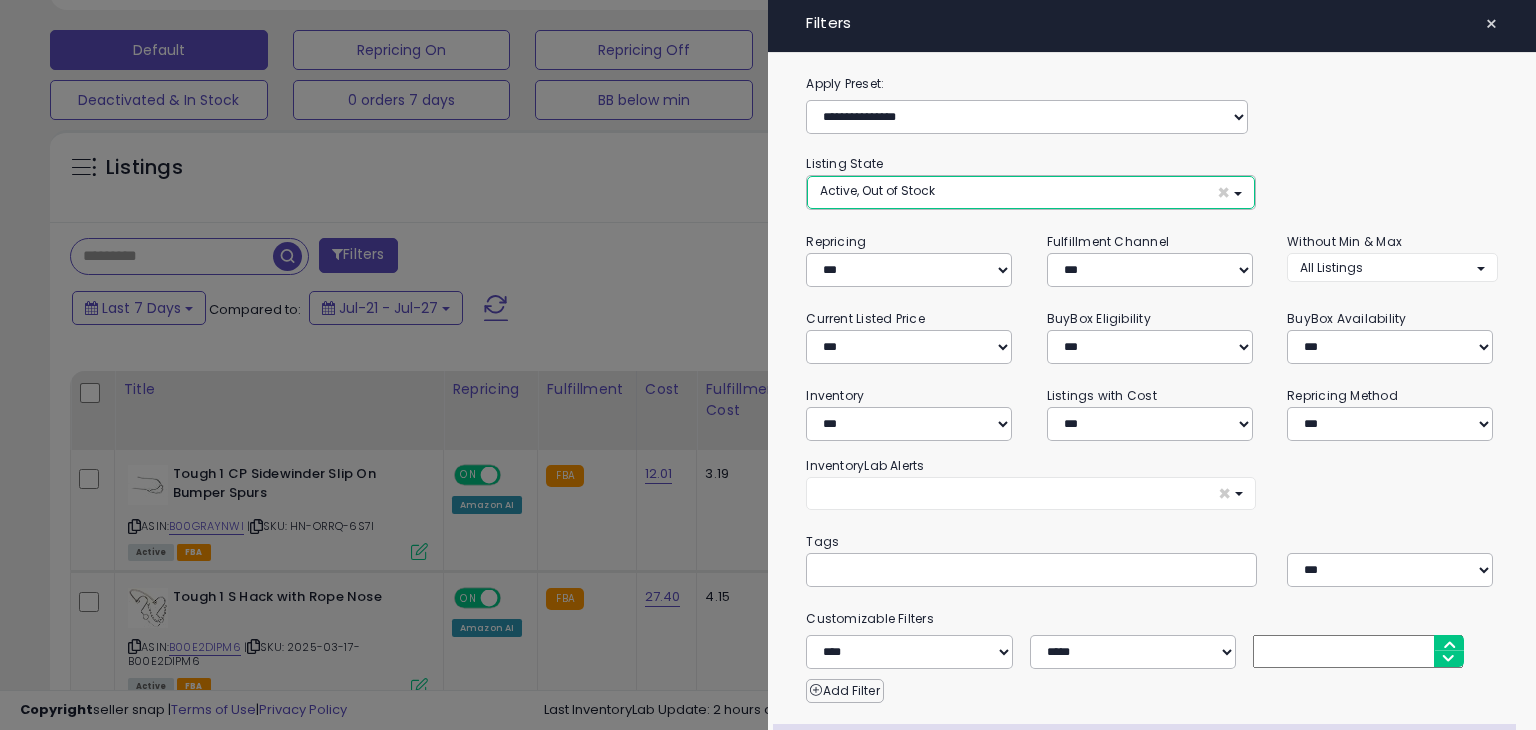 click on "Active, Out of Stock
×" at bounding box center [1030, 192] 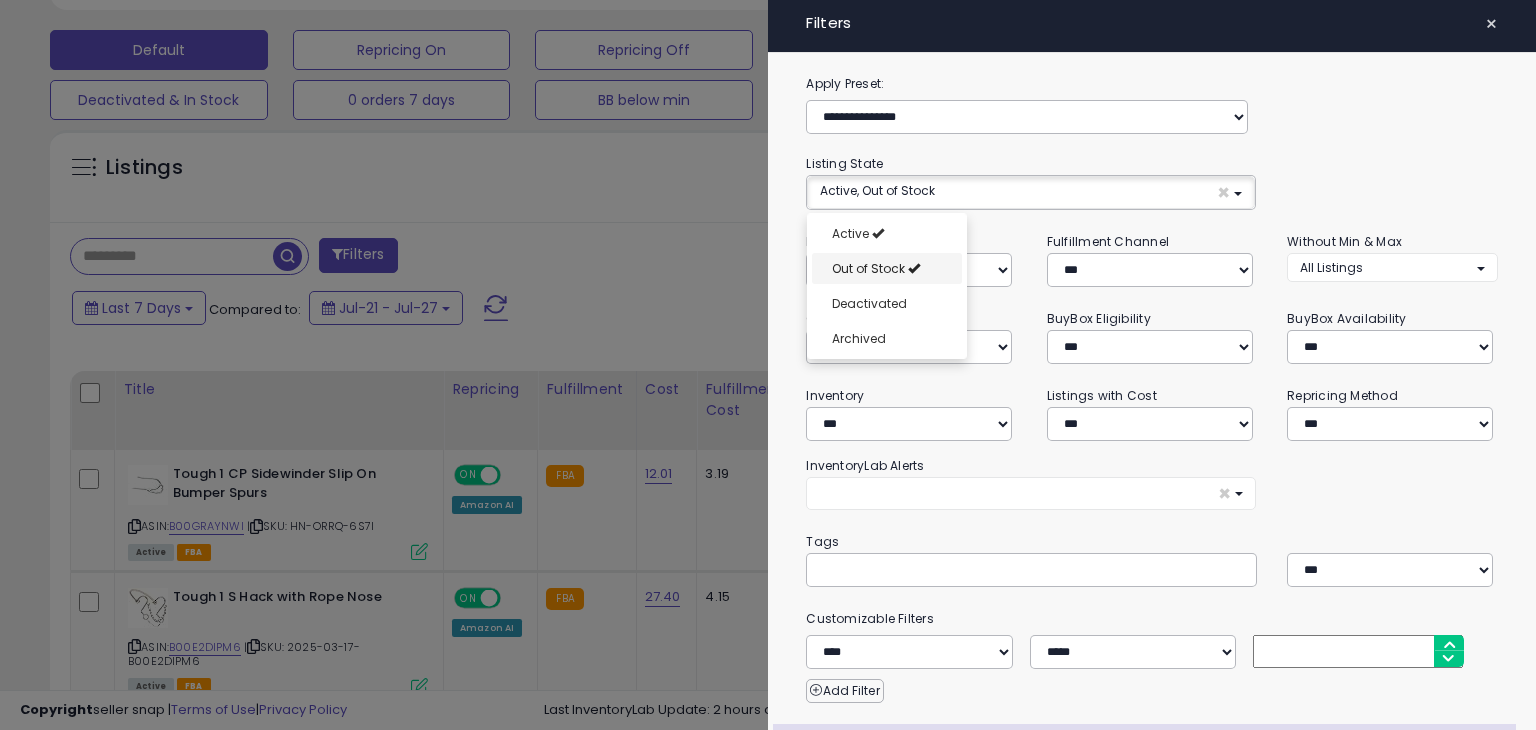 select on "**********" 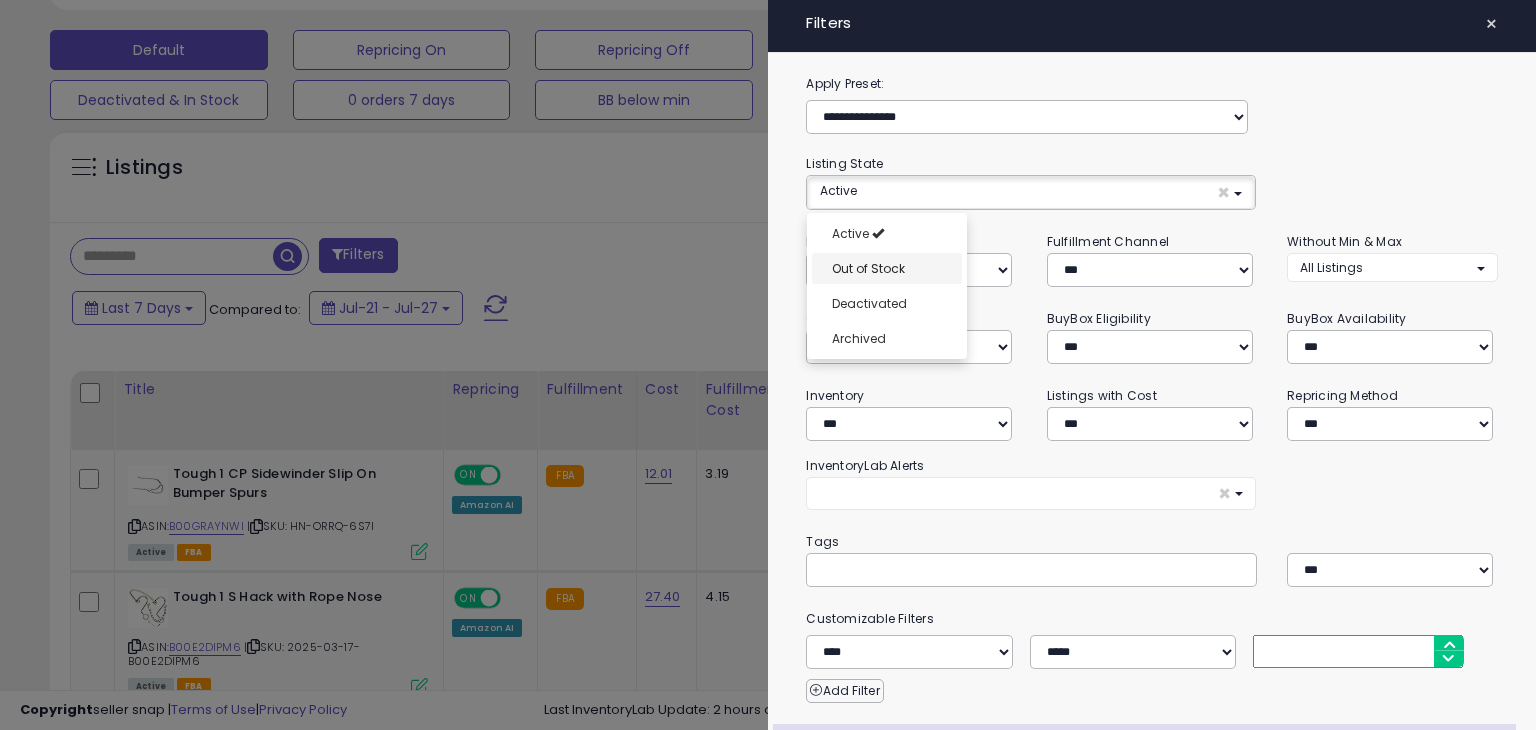 click on "Out of Stock" at bounding box center (868, 268) 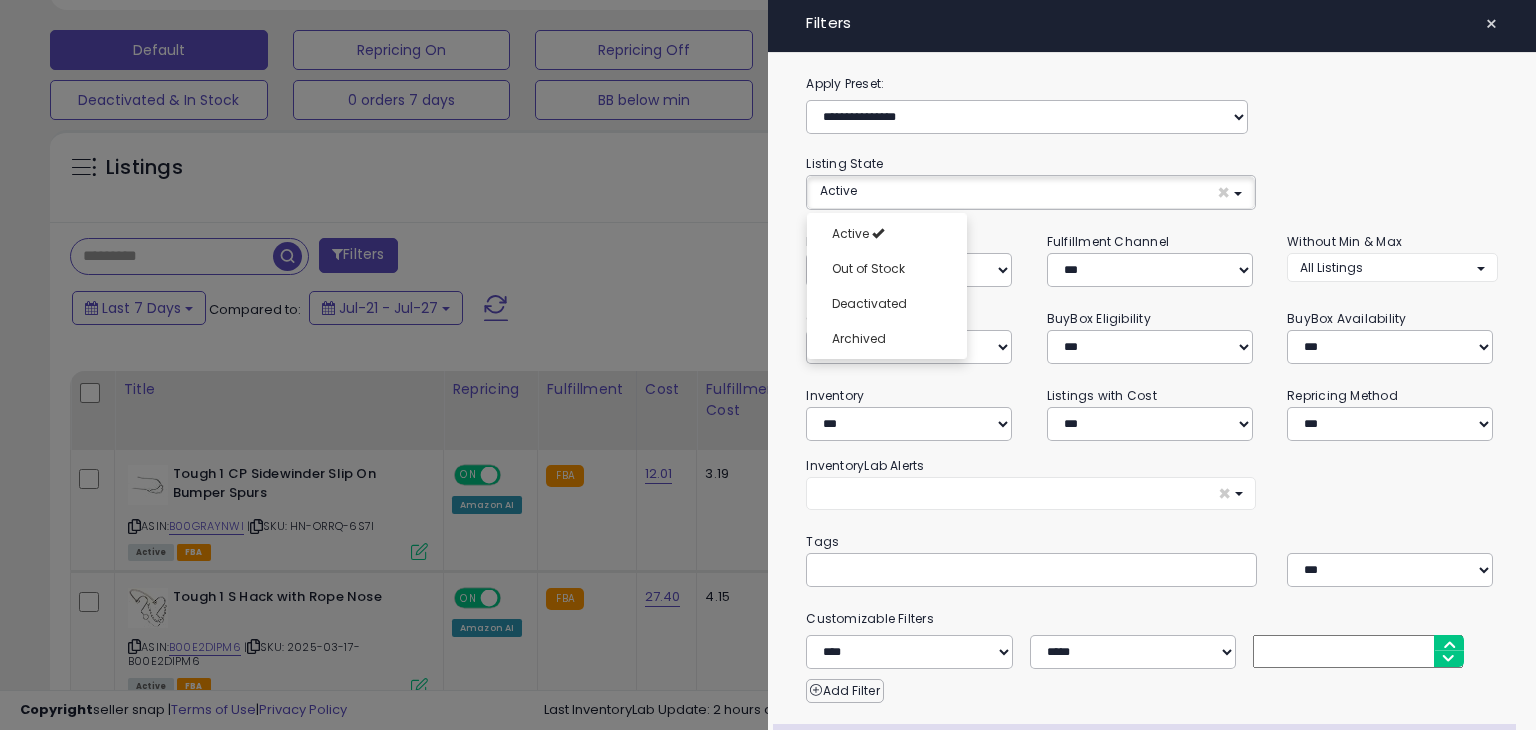 click on "**********" 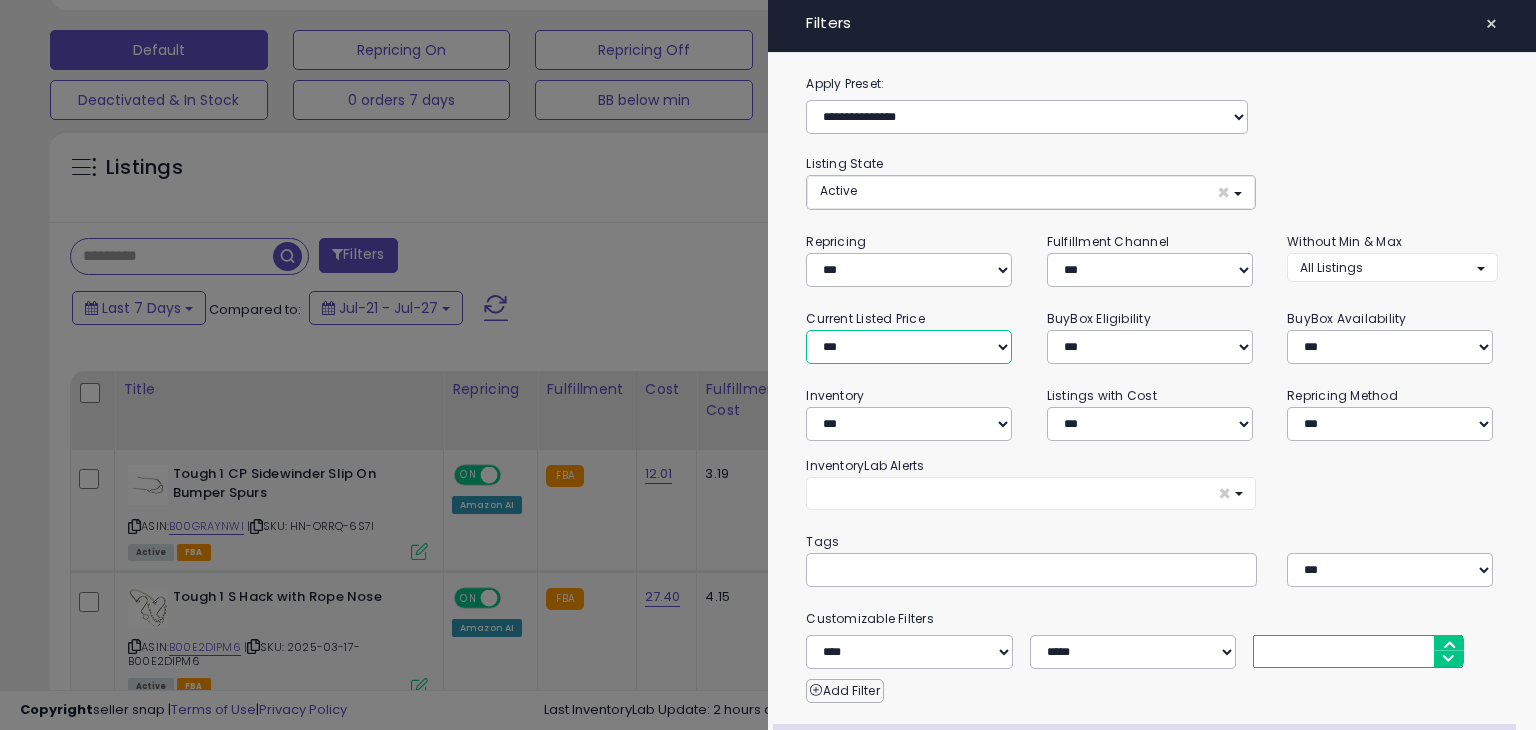 click on "**********" at bounding box center (909, 347) 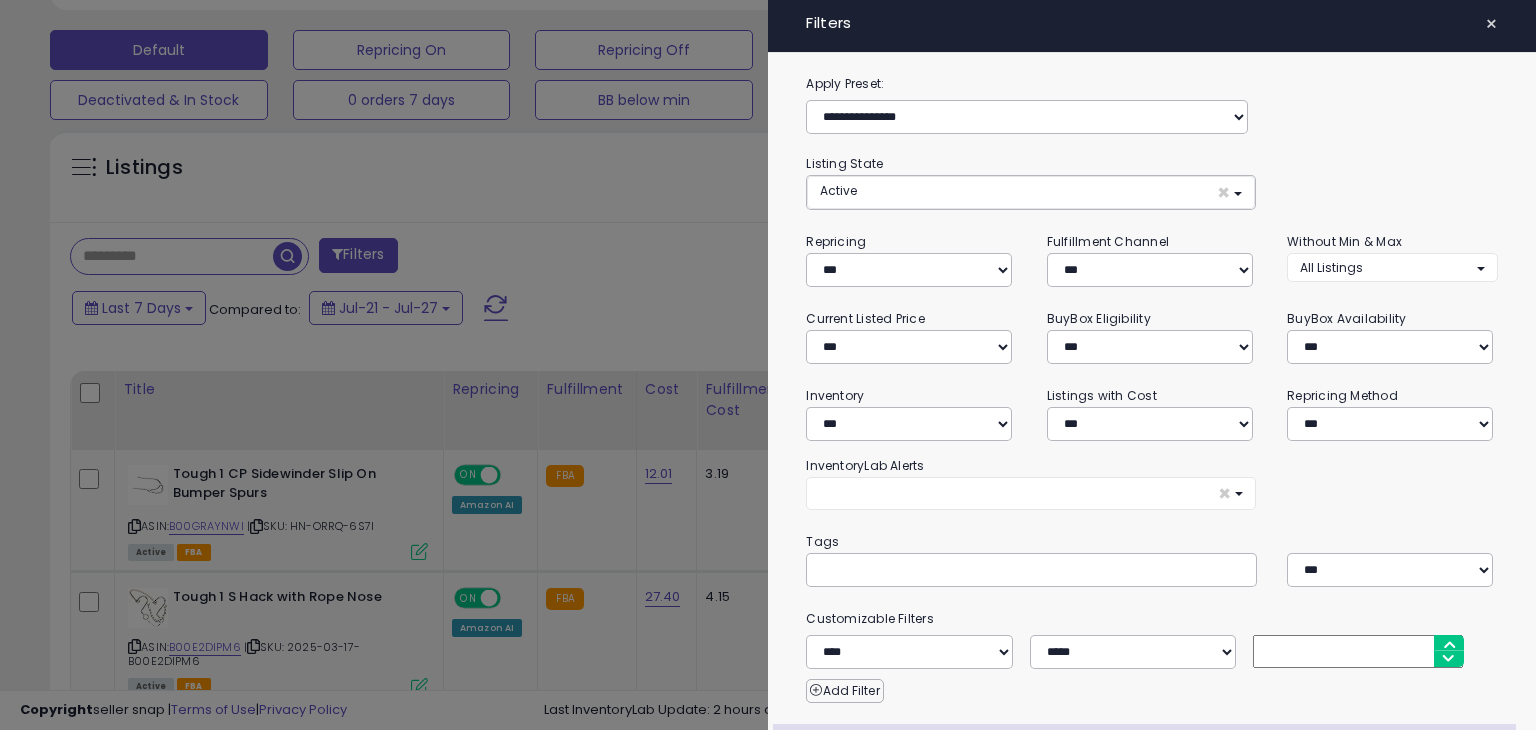 click on "**********" 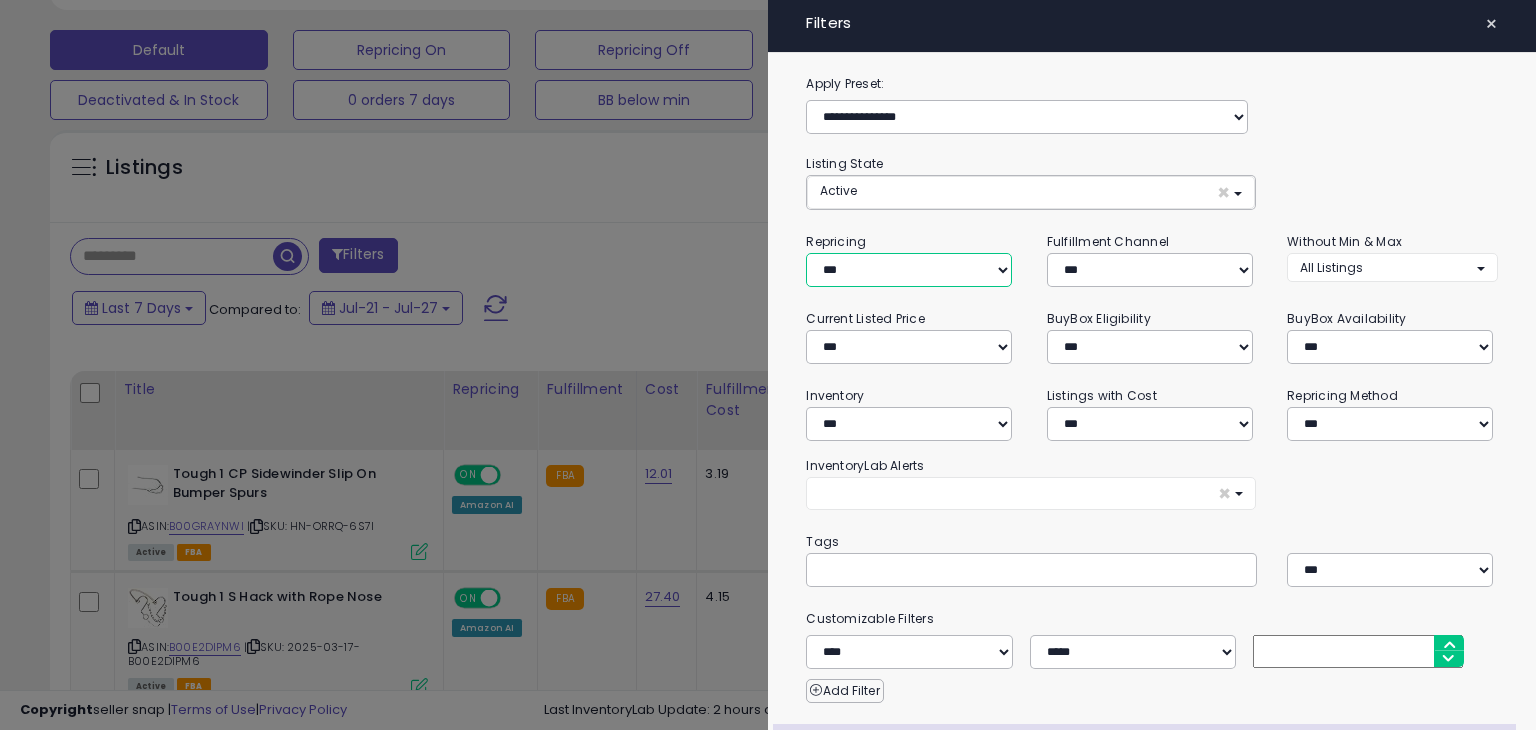 click on "**********" at bounding box center (909, 270) 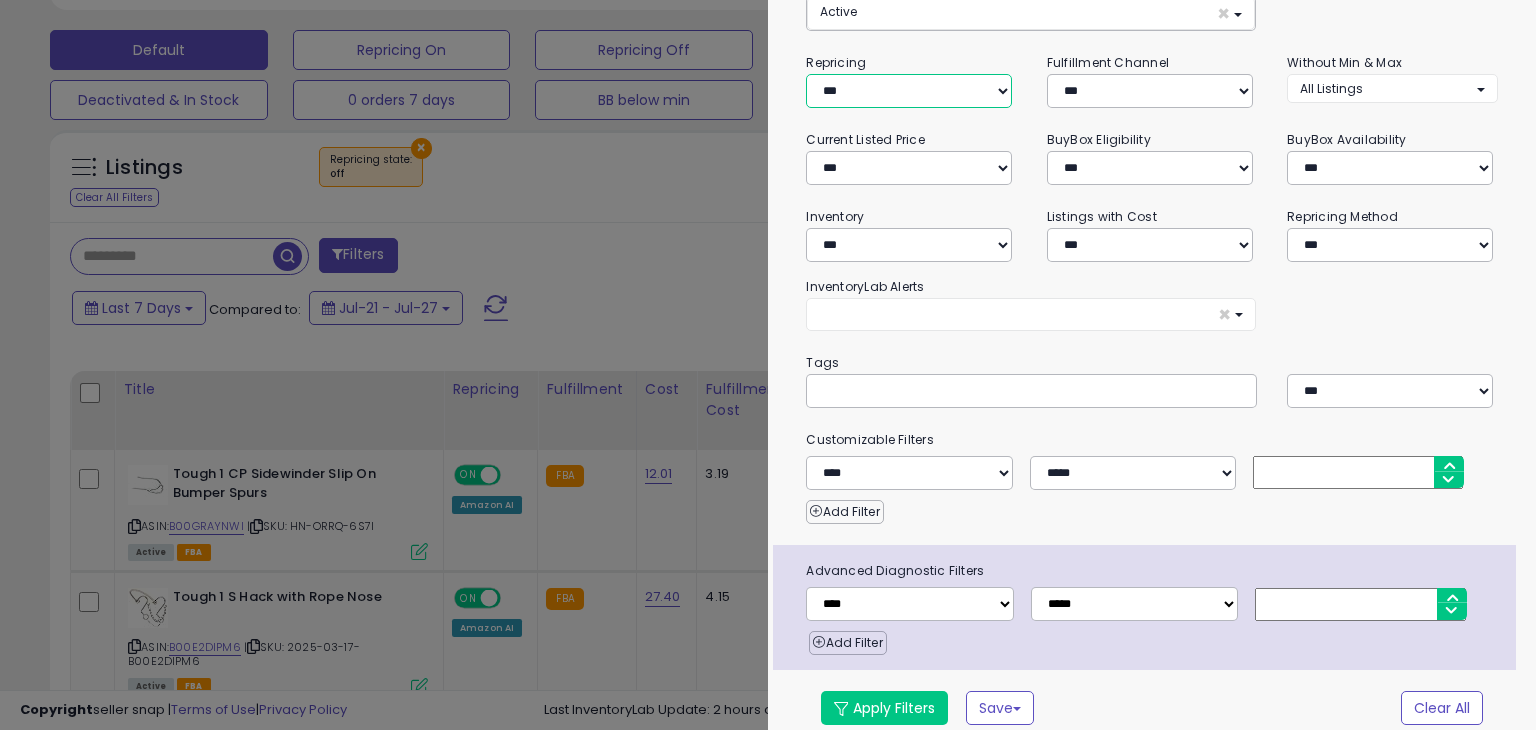 scroll, scrollTop: 188, scrollLeft: 0, axis: vertical 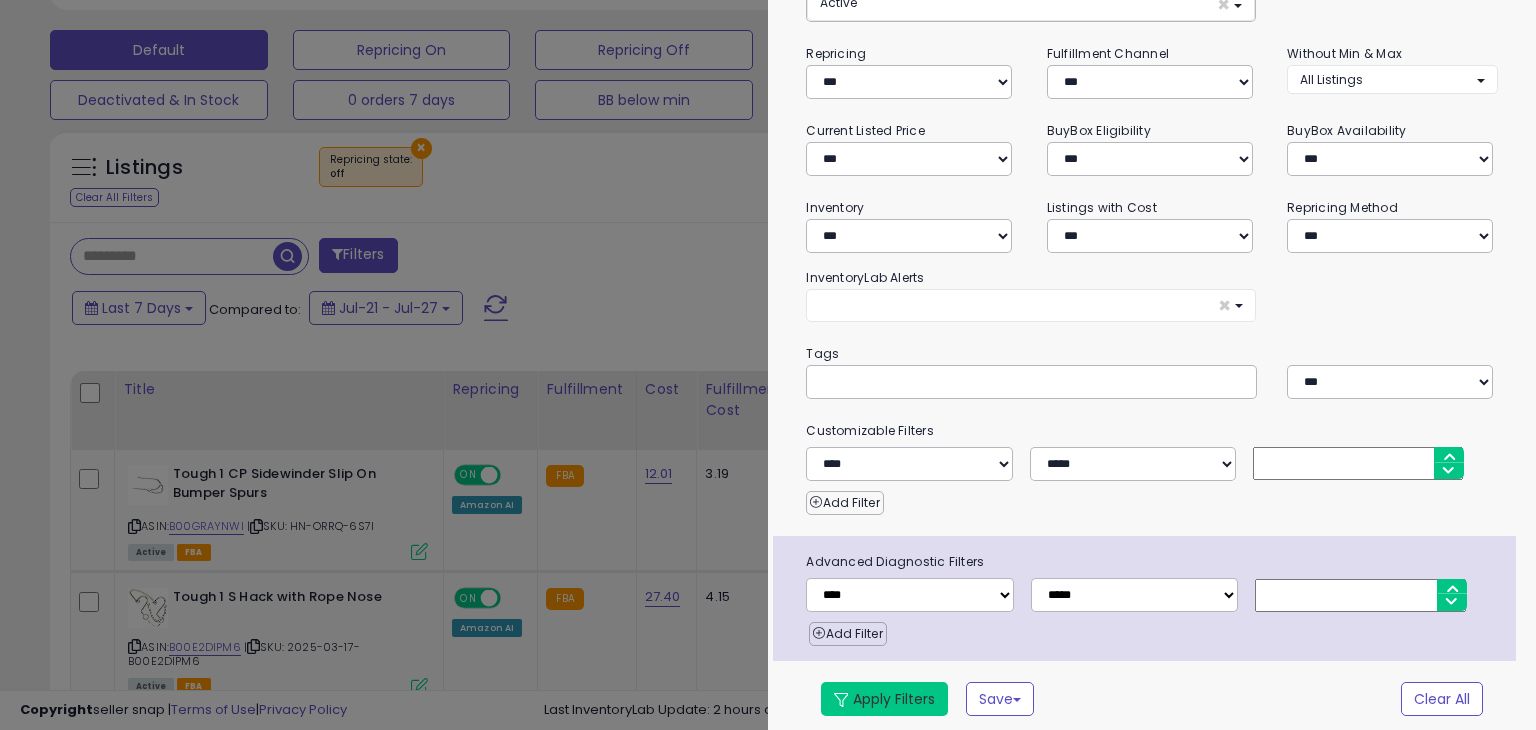click on "Apply Filters" at bounding box center (884, 699) 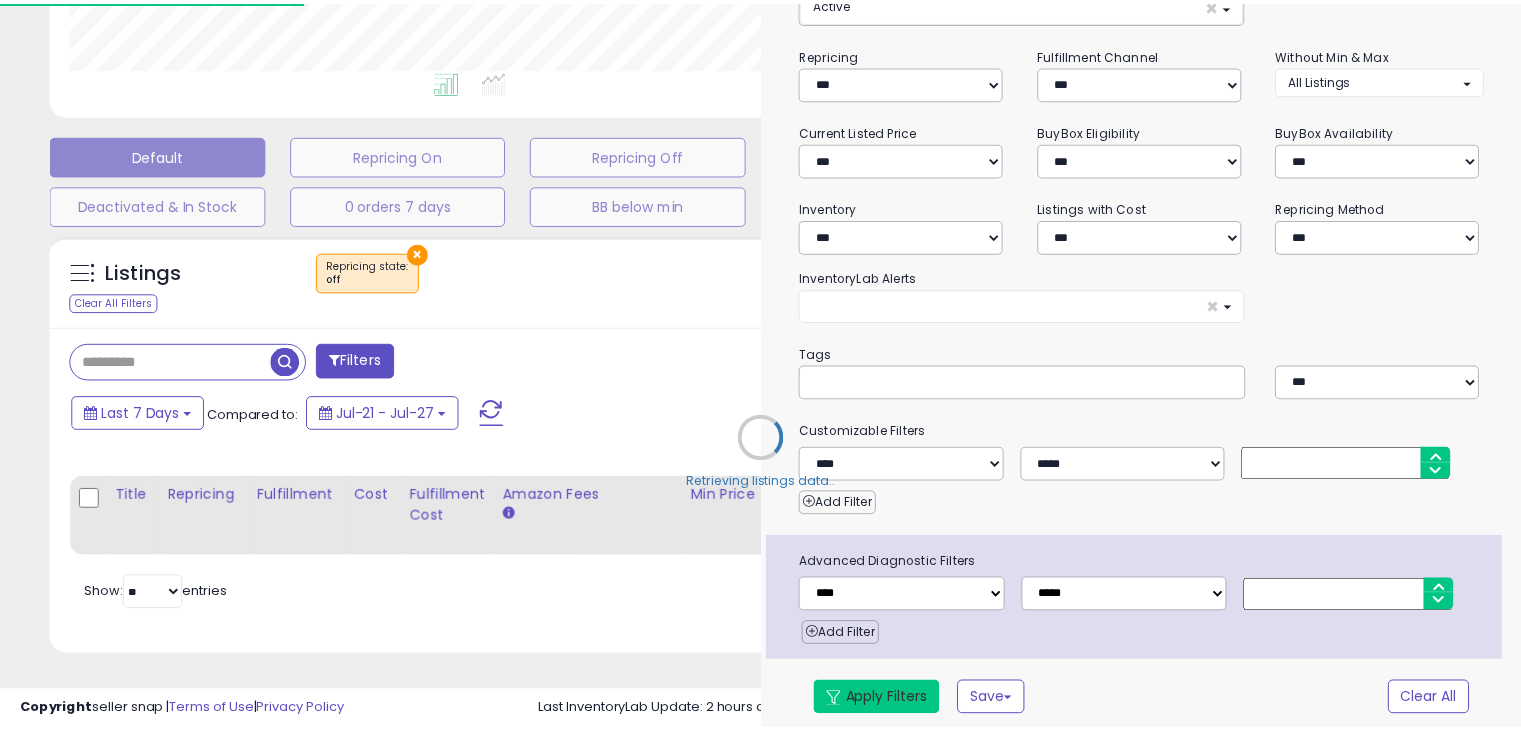 scroll, scrollTop: 509, scrollLeft: 0, axis: vertical 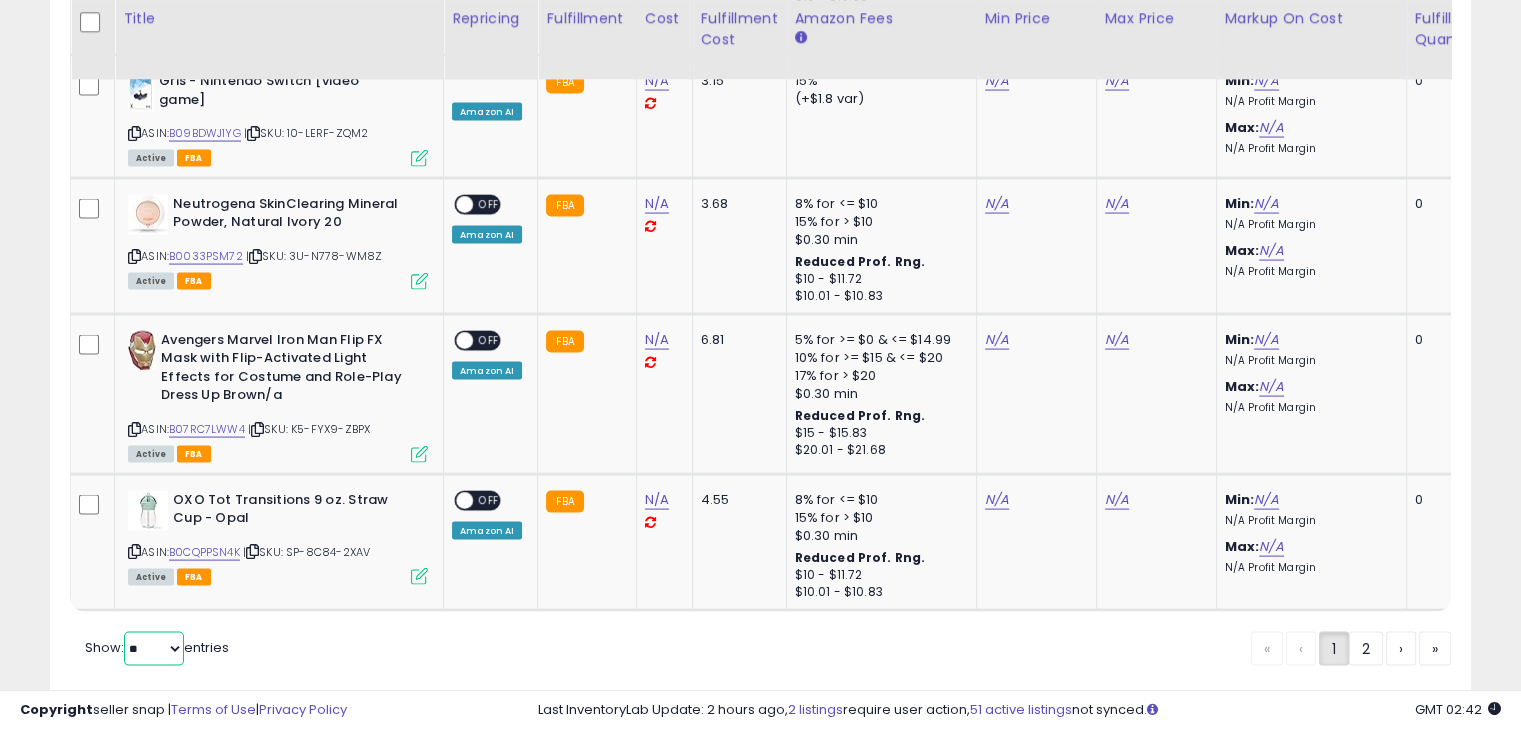 click on "**
**" at bounding box center (154, 649) 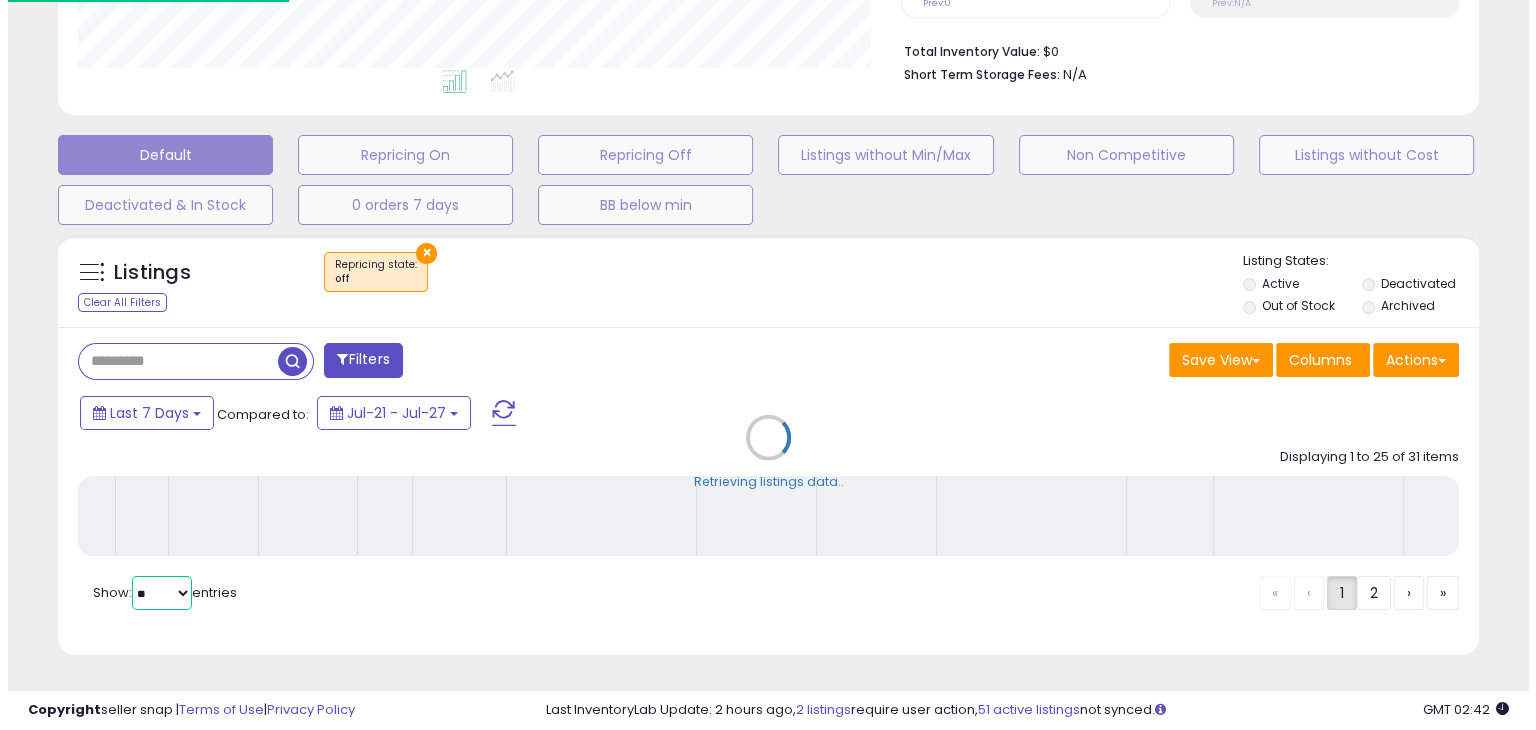 scroll, scrollTop: 509, scrollLeft: 0, axis: vertical 